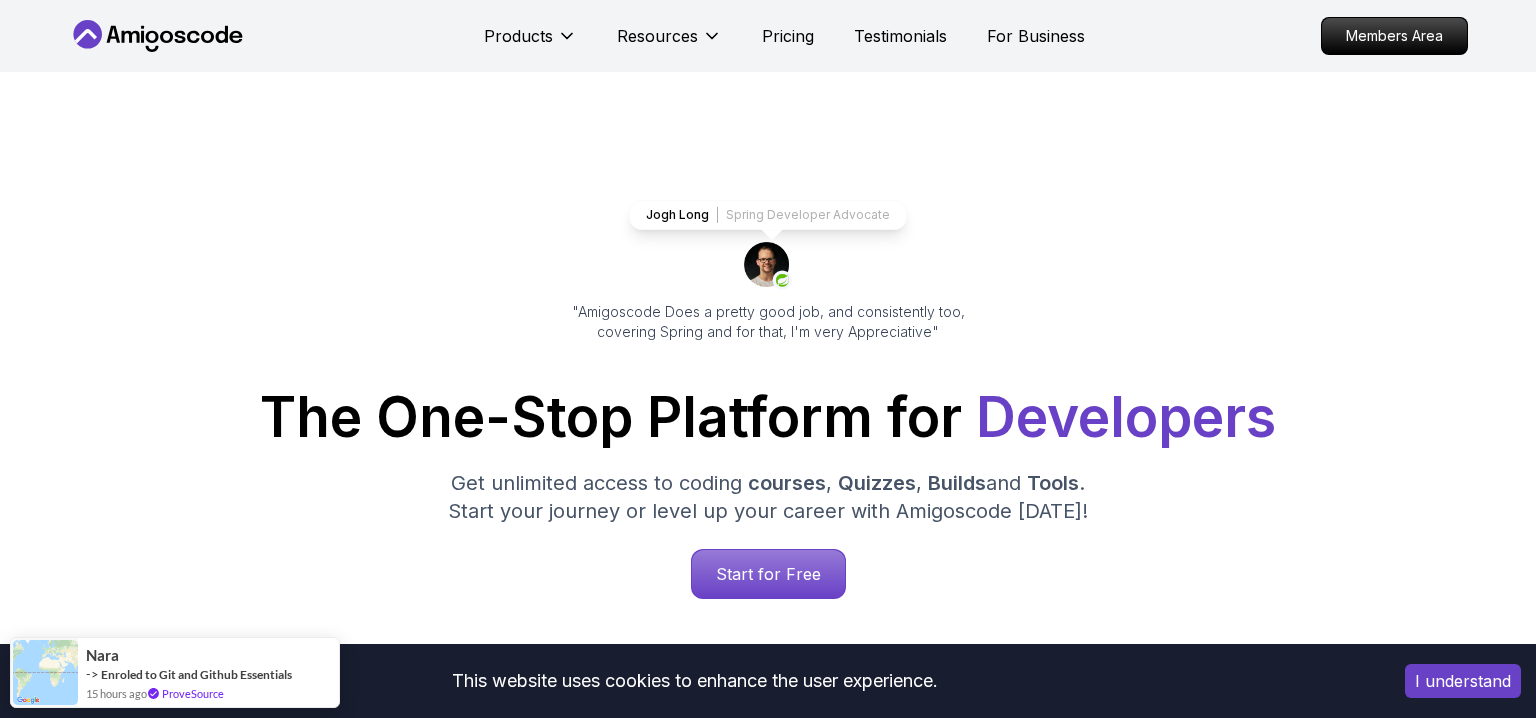 scroll, scrollTop: 0, scrollLeft: 0, axis: both 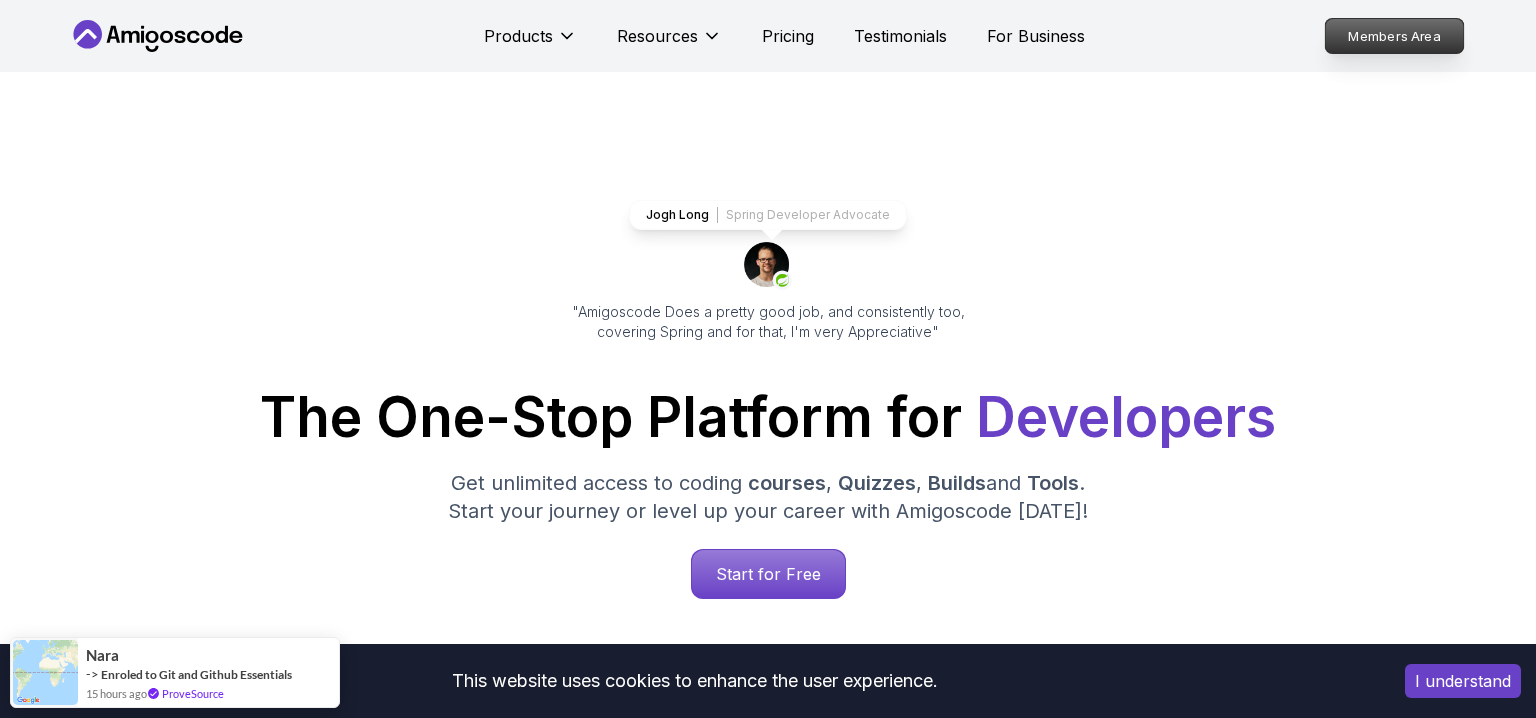 click on "Members Area" at bounding box center [1395, 36] 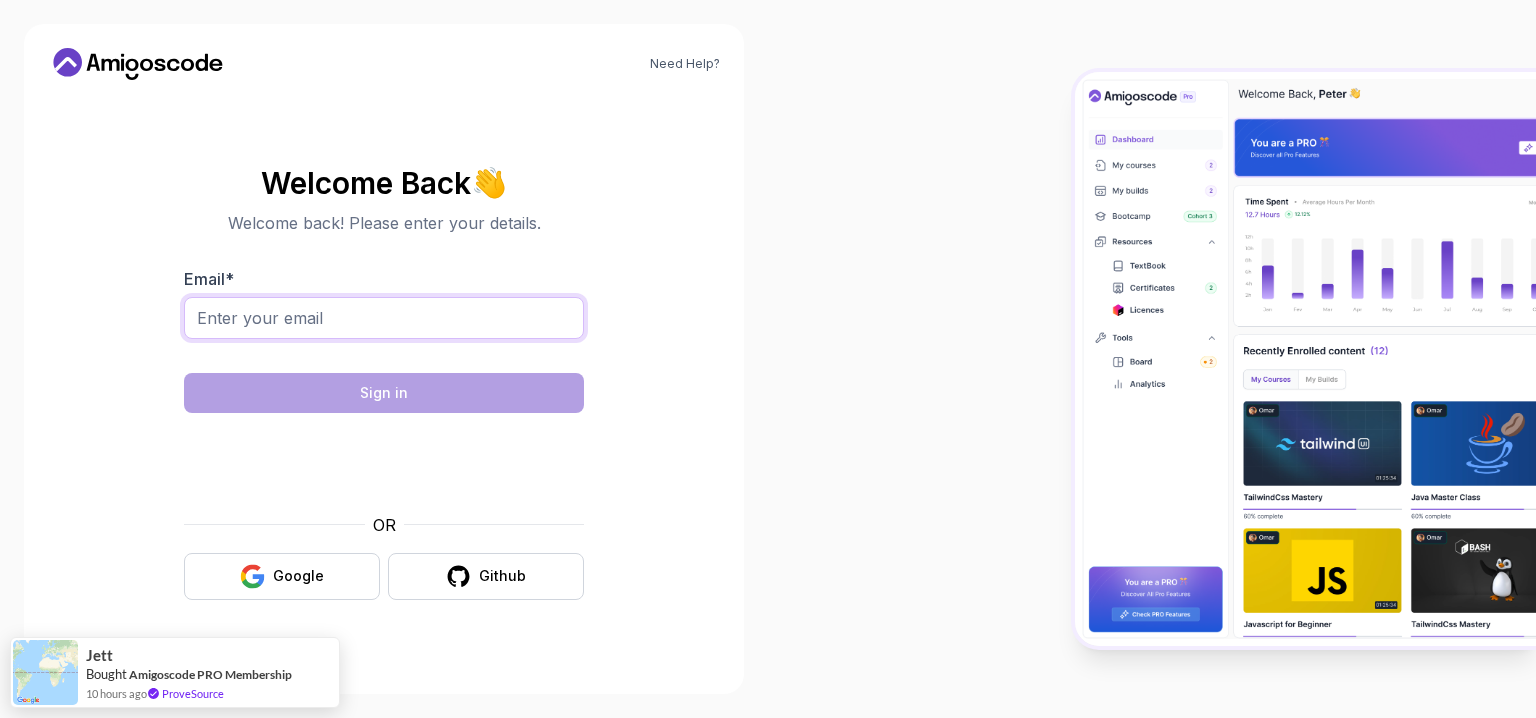 click on "Email *" at bounding box center [384, 318] 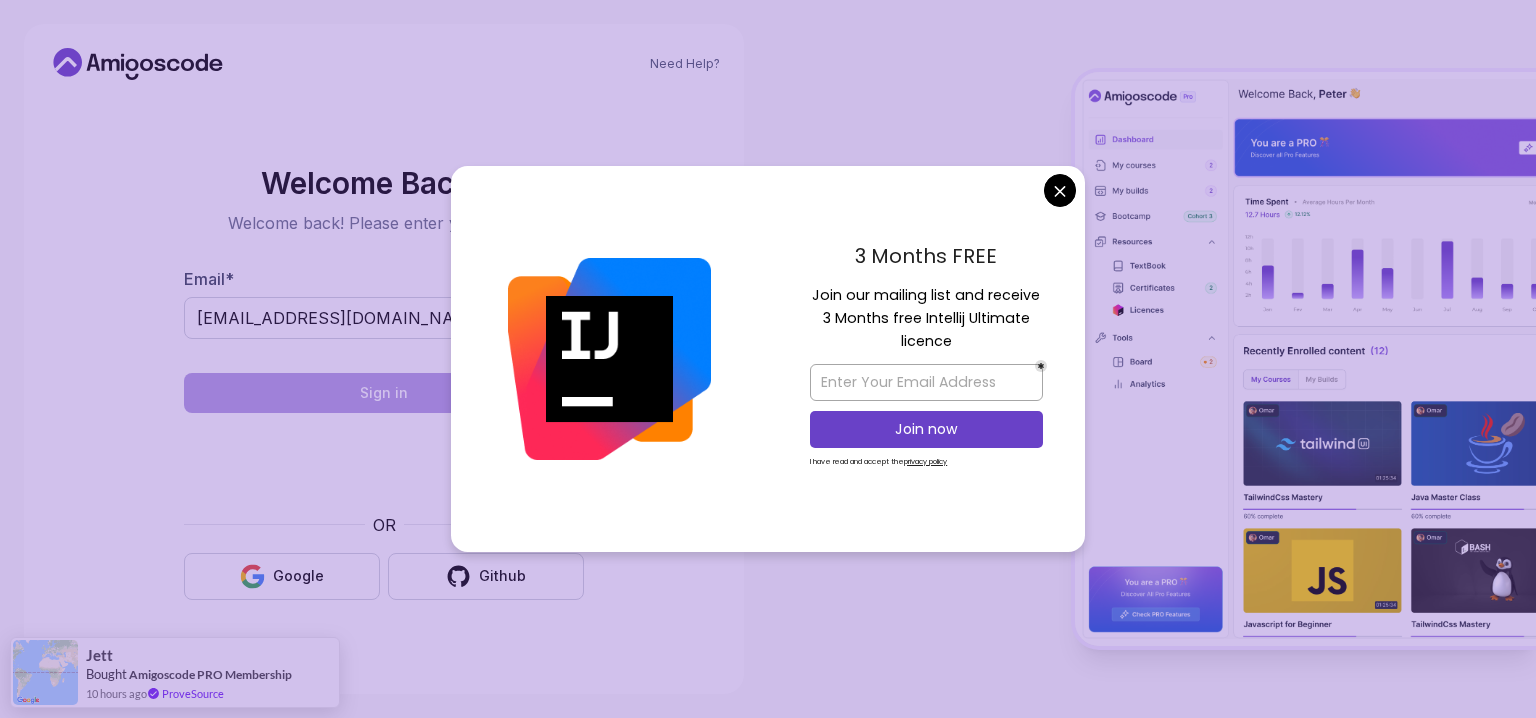 click on "Need Help? Welcome Back 👋 Welcome back! Please enter your details. Email * [EMAIL_ADDRESS][DOMAIN_NAME] Sign in OR Google Github
[PERSON_NAME] Bought   Amigoscode PRO Membership 10 hours ago     ProveSource" at bounding box center [768, 359] 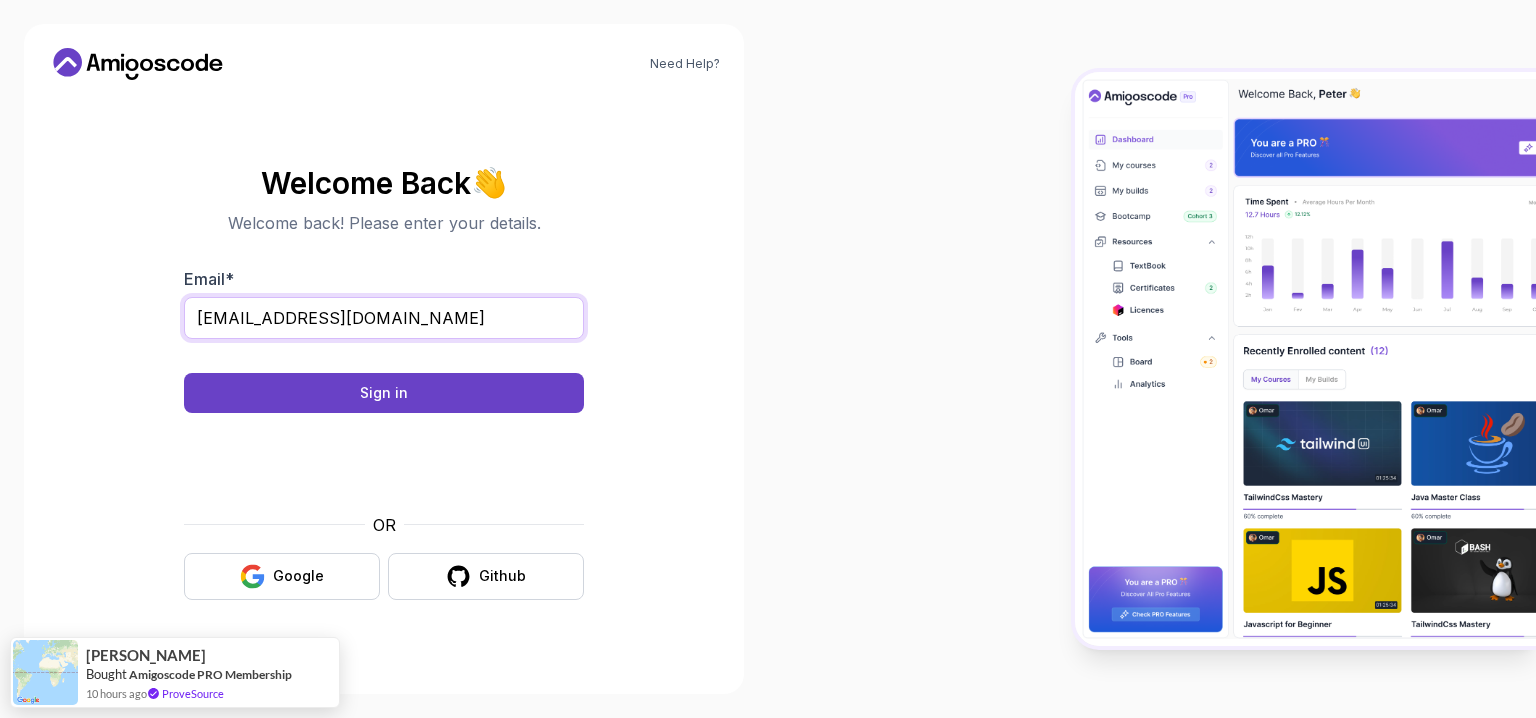 click on "[EMAIL_ADDRESS][DOMAIN_NAME]" at bounding box center [384, 318] 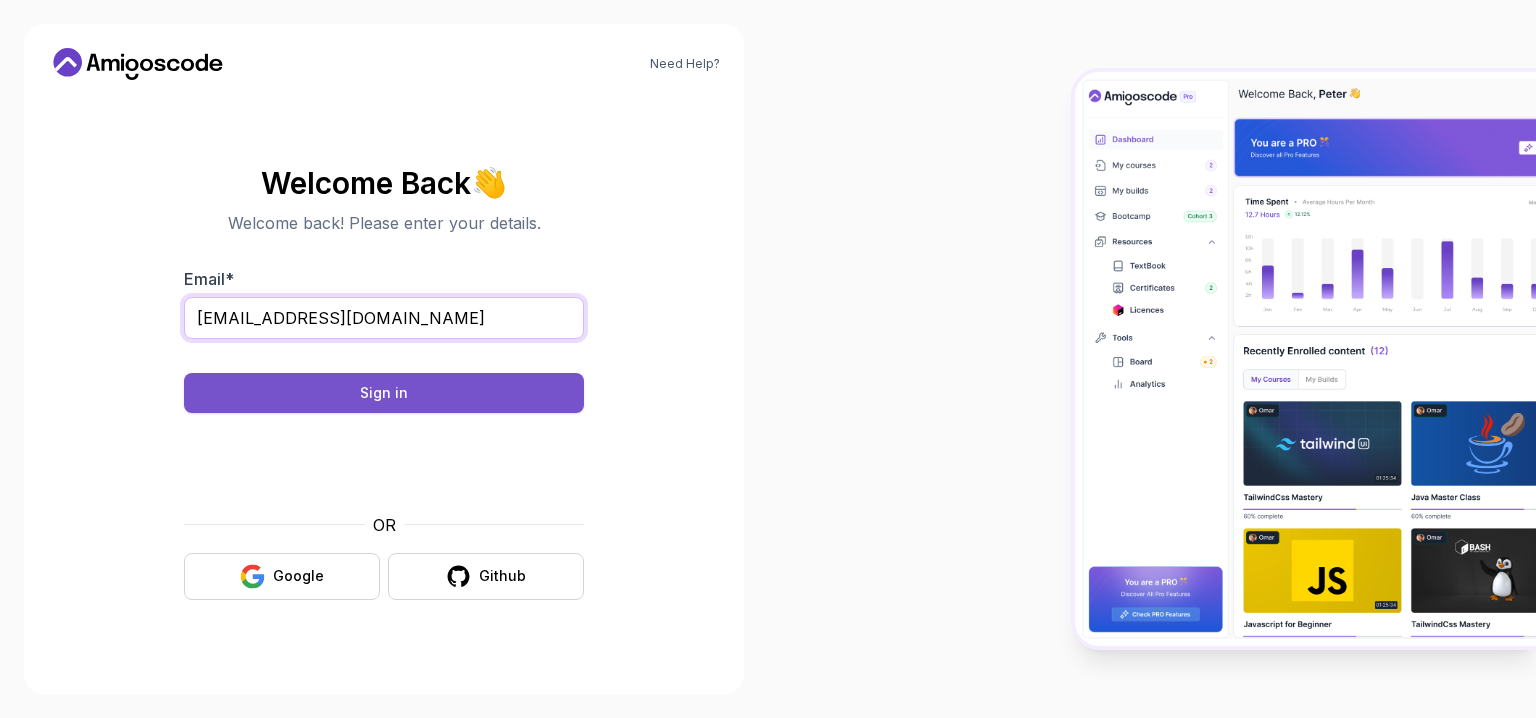 type on "[EMAIL_ADDRESS][DOMAIN_NAME]" 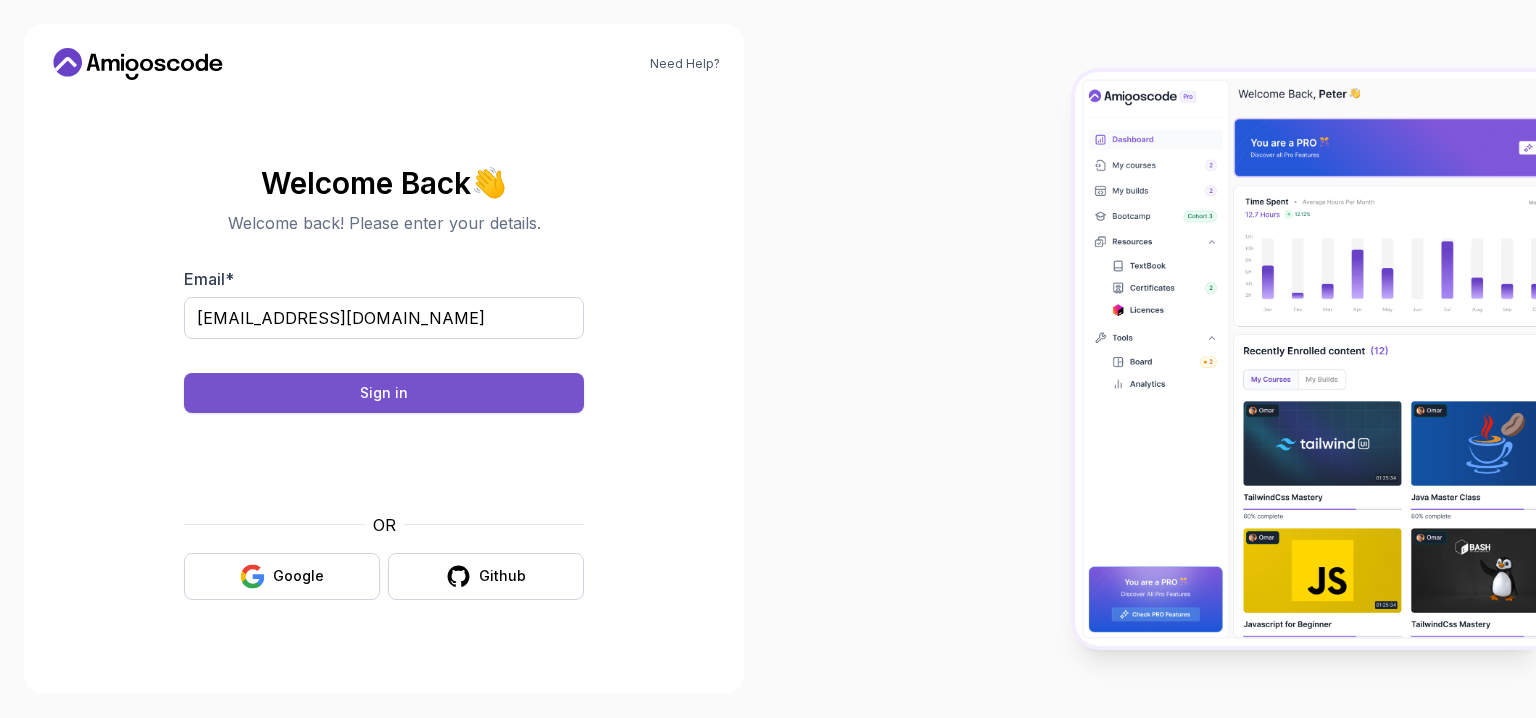 click on "Sign in" at bounding box center [384, 393] 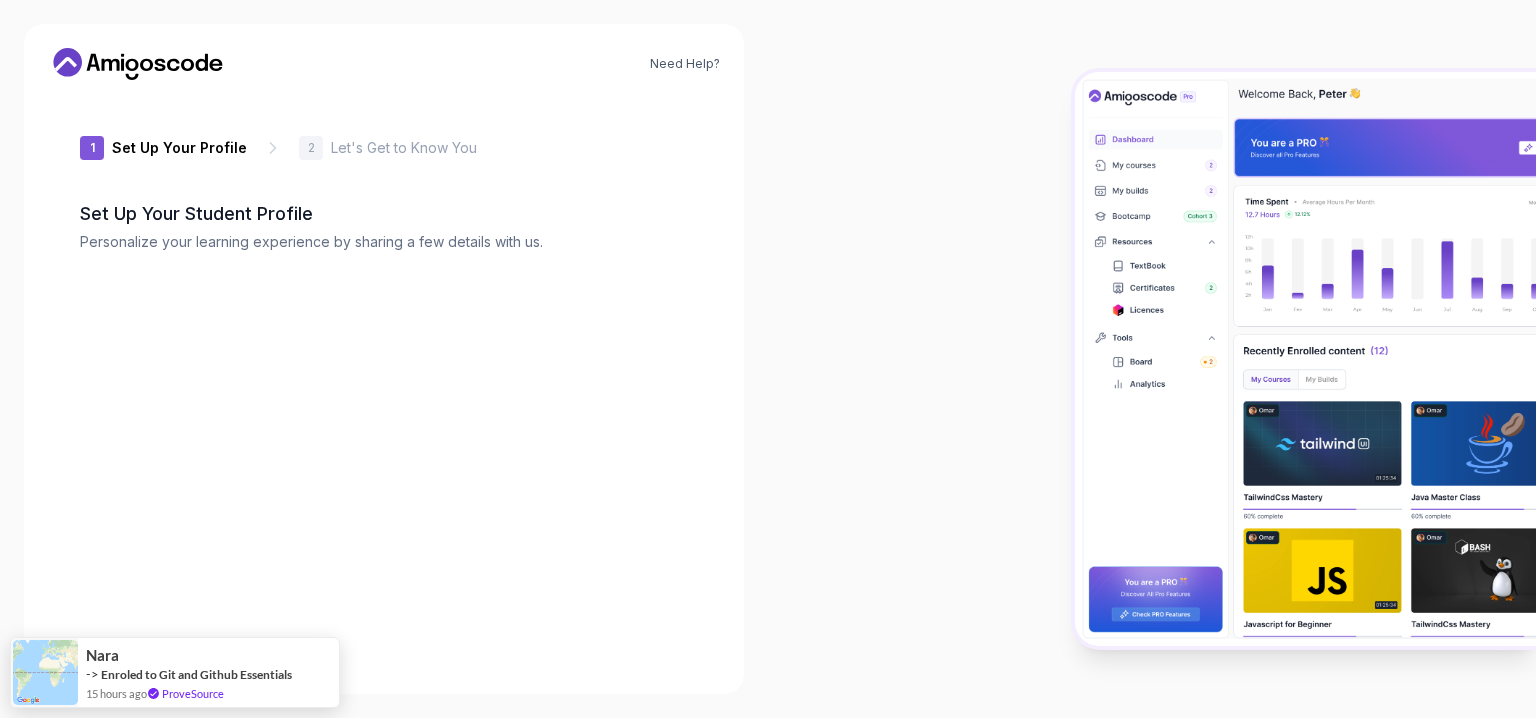 type on "vividsquirrel61d42" 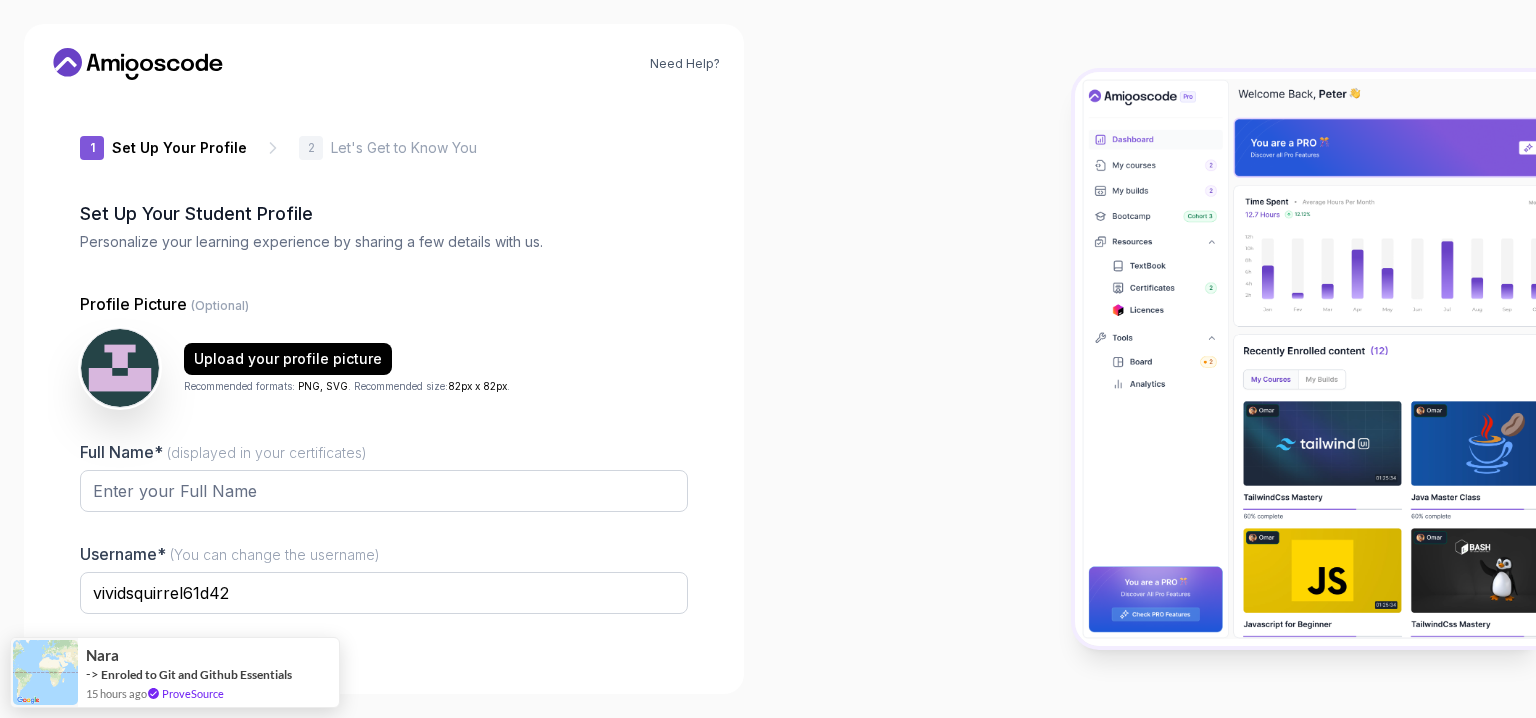 scroll, scrollTop: 116, scrollLeft: 0, axis: vertical 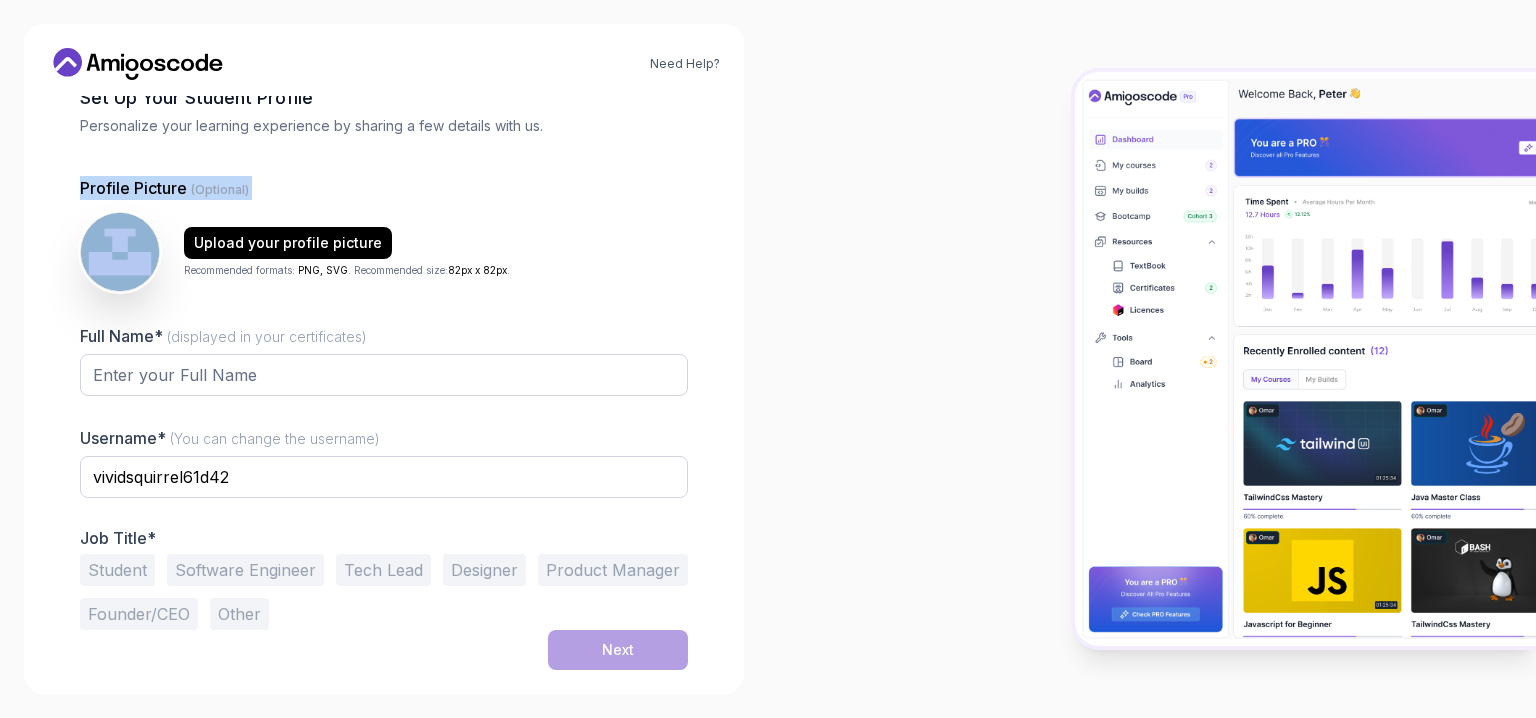 drag, startPoint x: 498, startPoint y: 238, endPoint x: 619, endPoint y: 150, distance: 149.61618 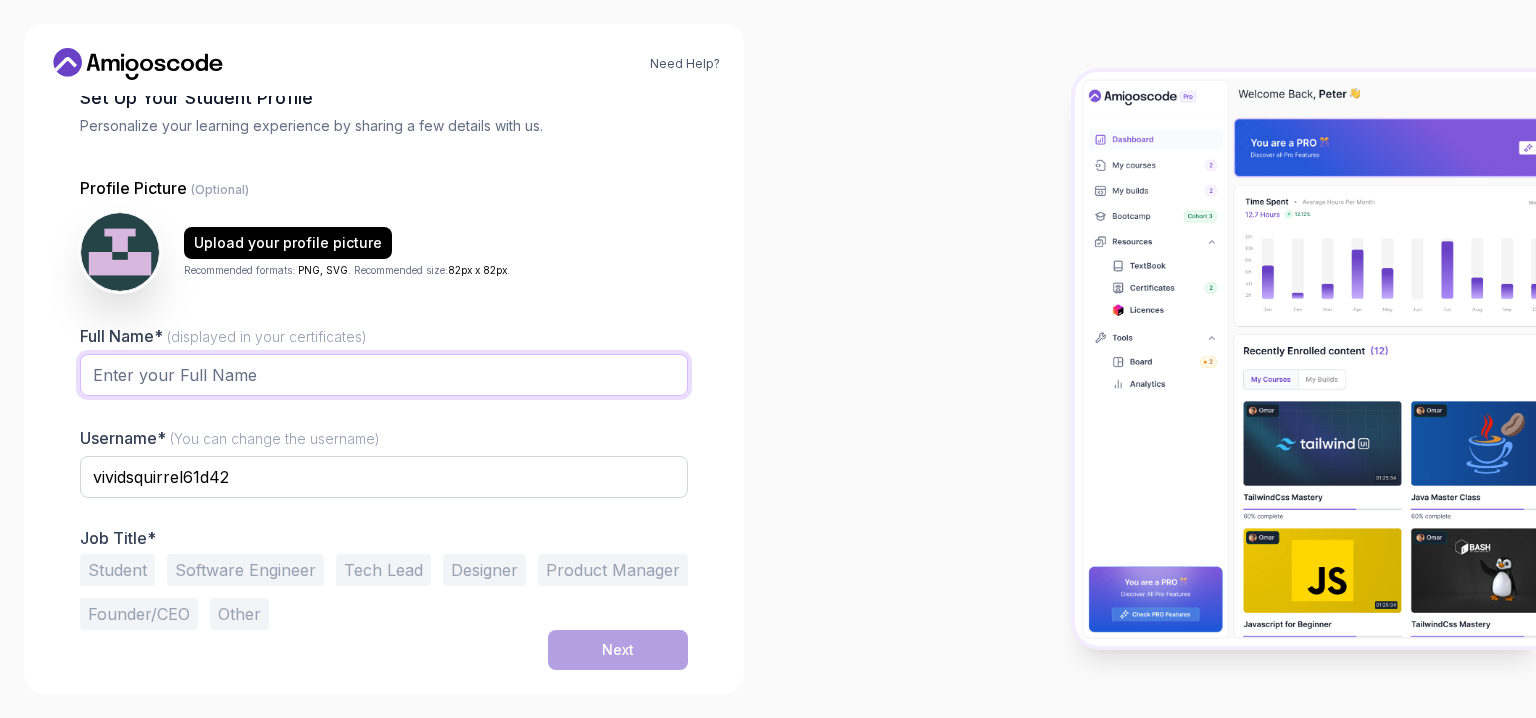 click on "Full Name*   (displayed in your certificates)" at bounding box center [384, 375] 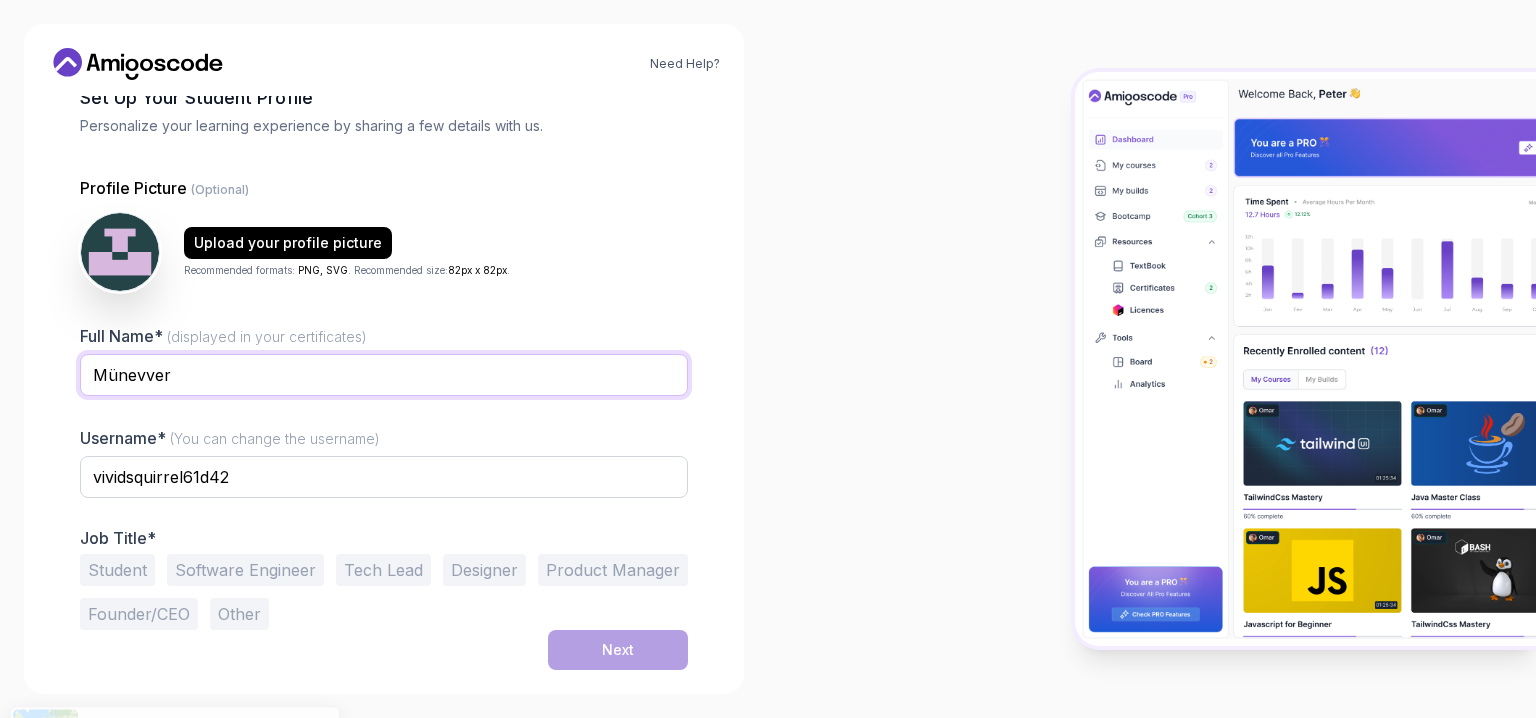 type on "Münevver" 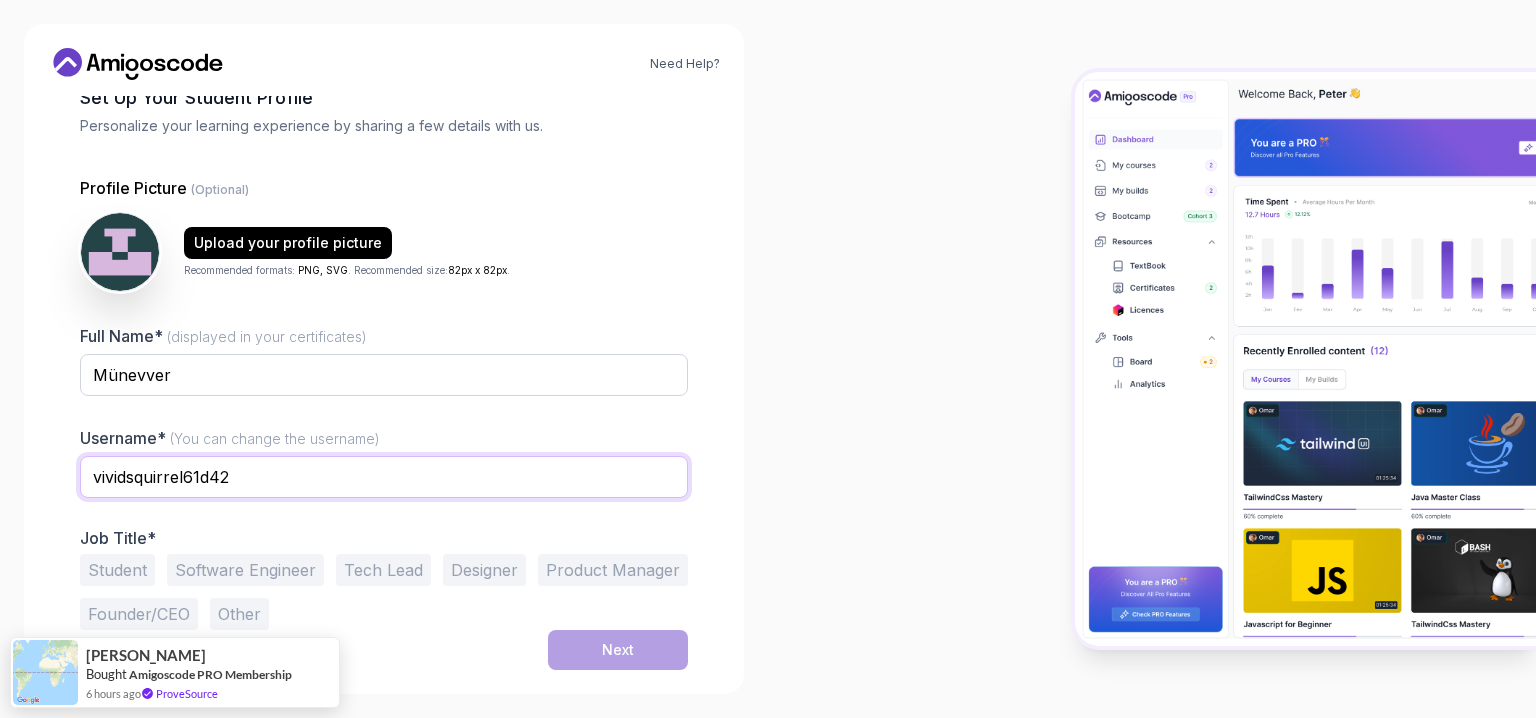 drag, startPoint x: 251, startPoint y: 488, endPoint x: 18, endPoint y: 461, distance: 234.55916 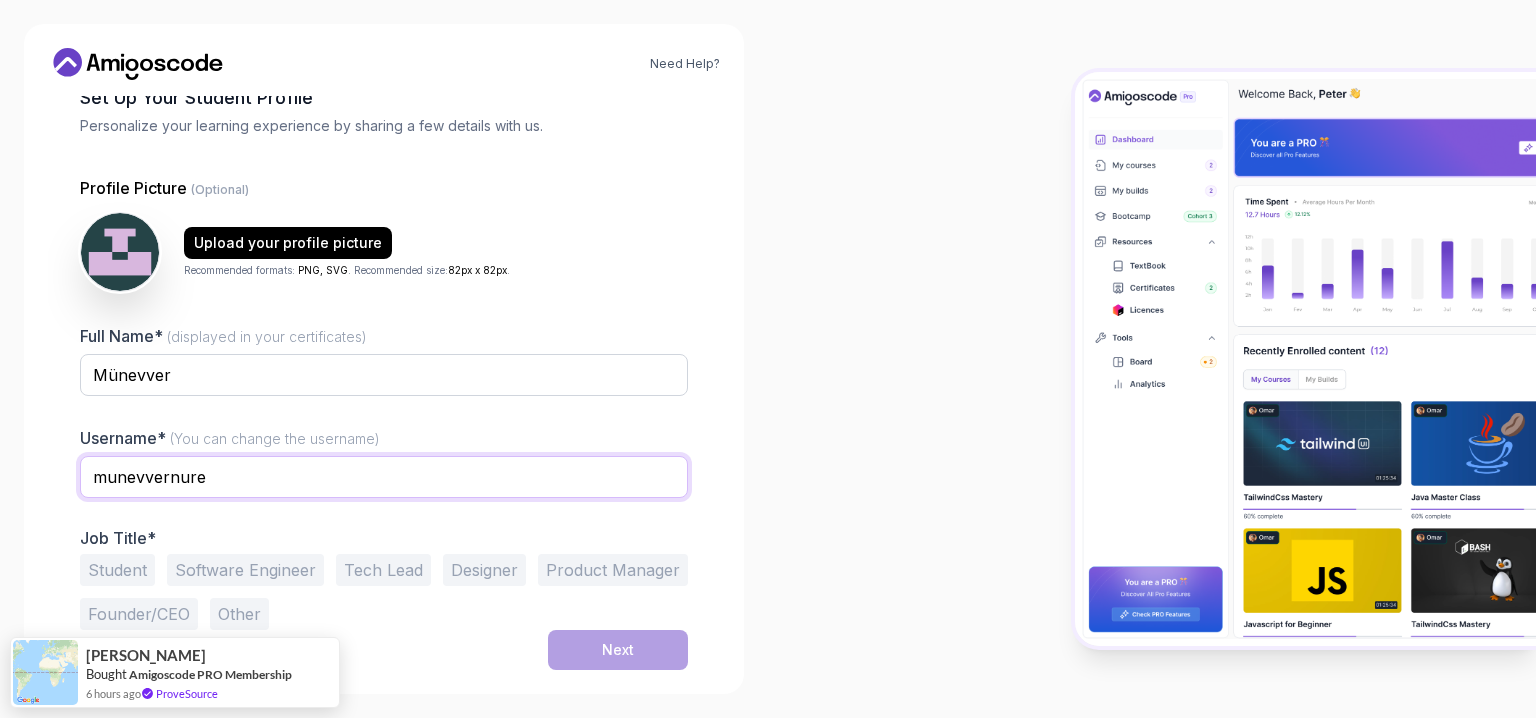type on "munevvernure" 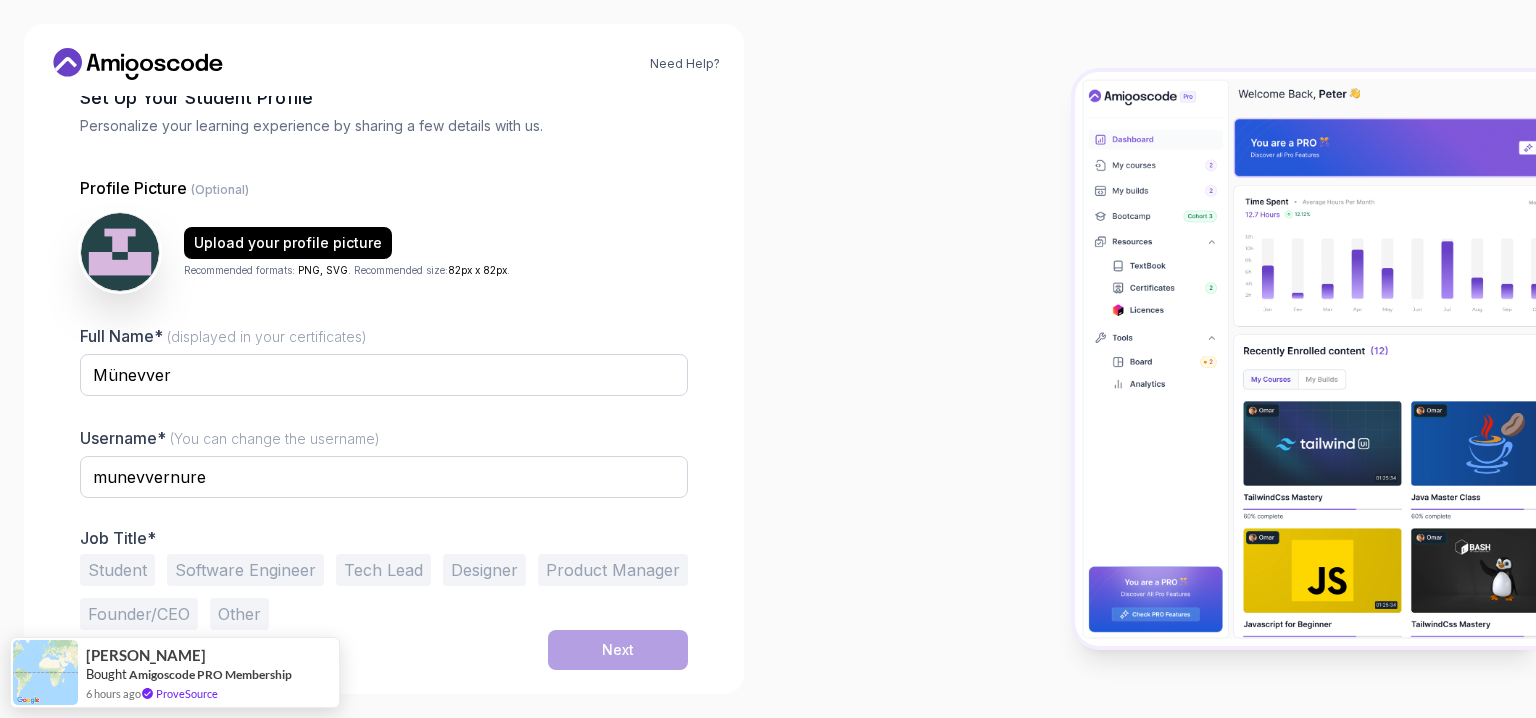 click on "Student" at bounding box center [117, 570] 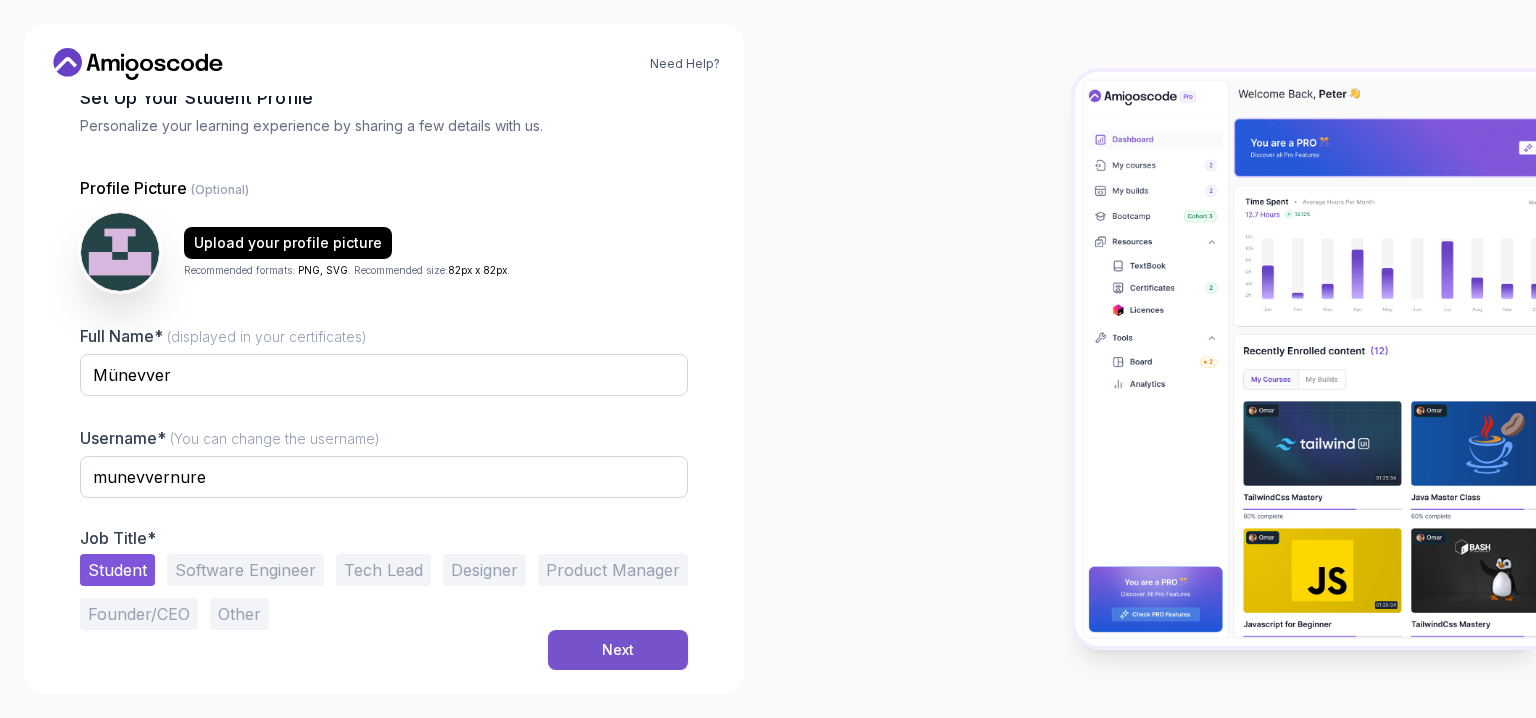 click on "Next" at bounding box center [618, 650] 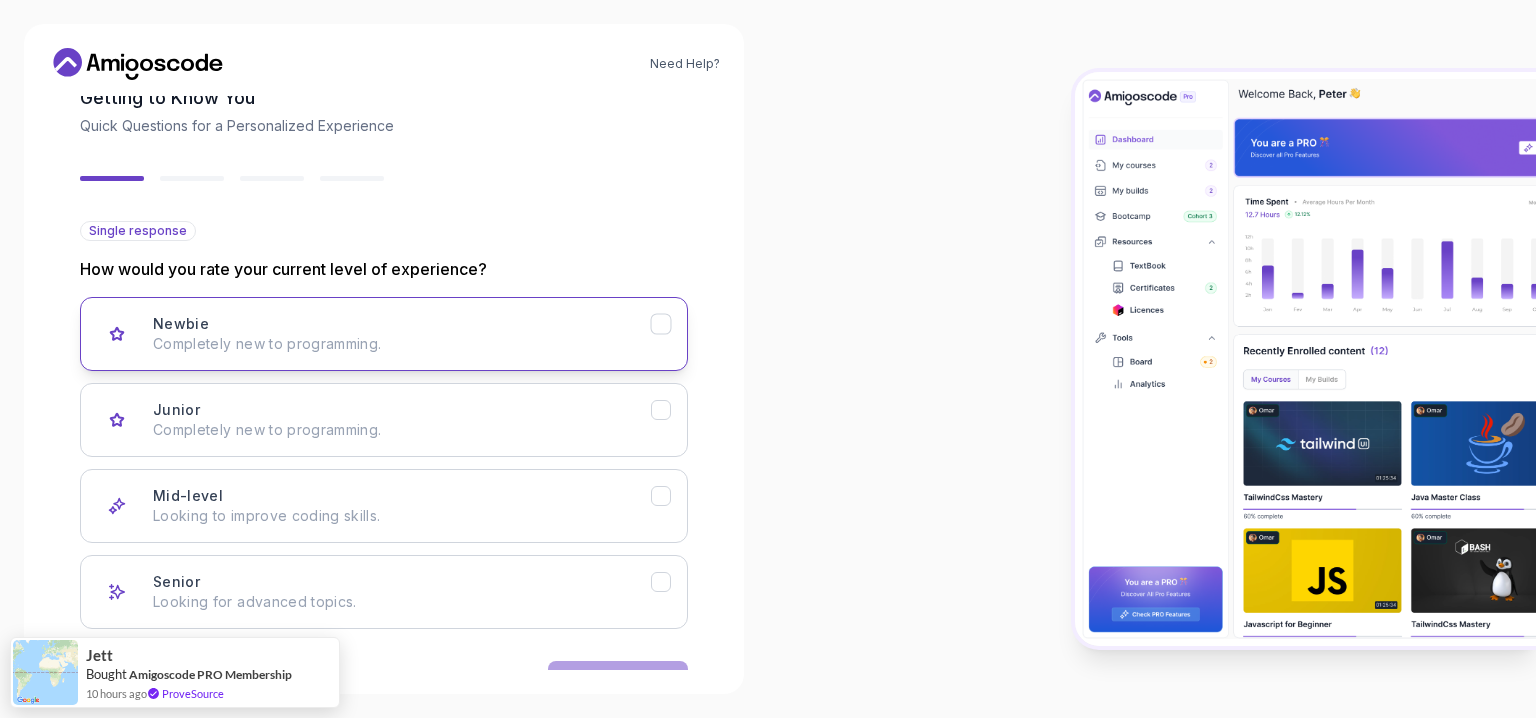 click on "Newbie Completely new to programming." at bounding box center (402, 334) 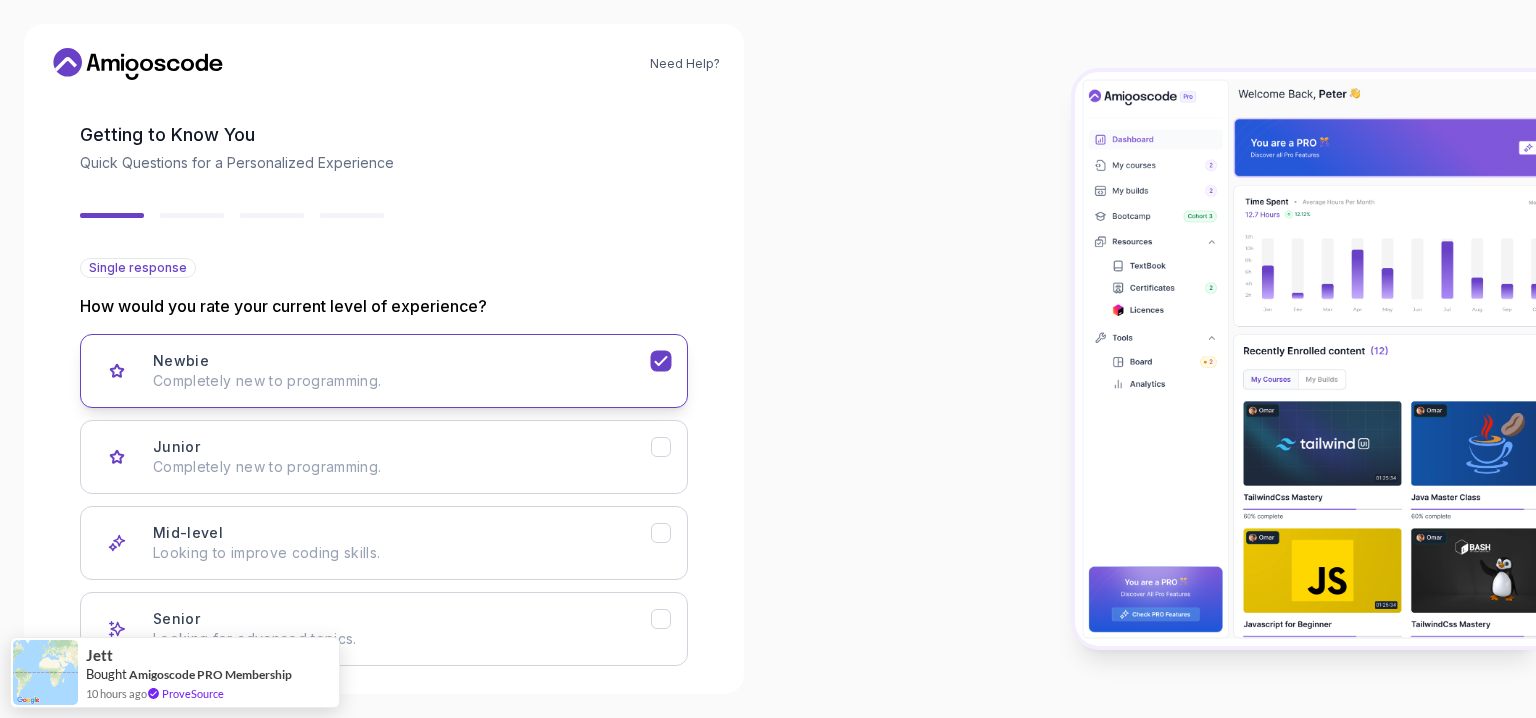 scroll, scrollTop: 179, scrollLeft: 0, axis: vertical 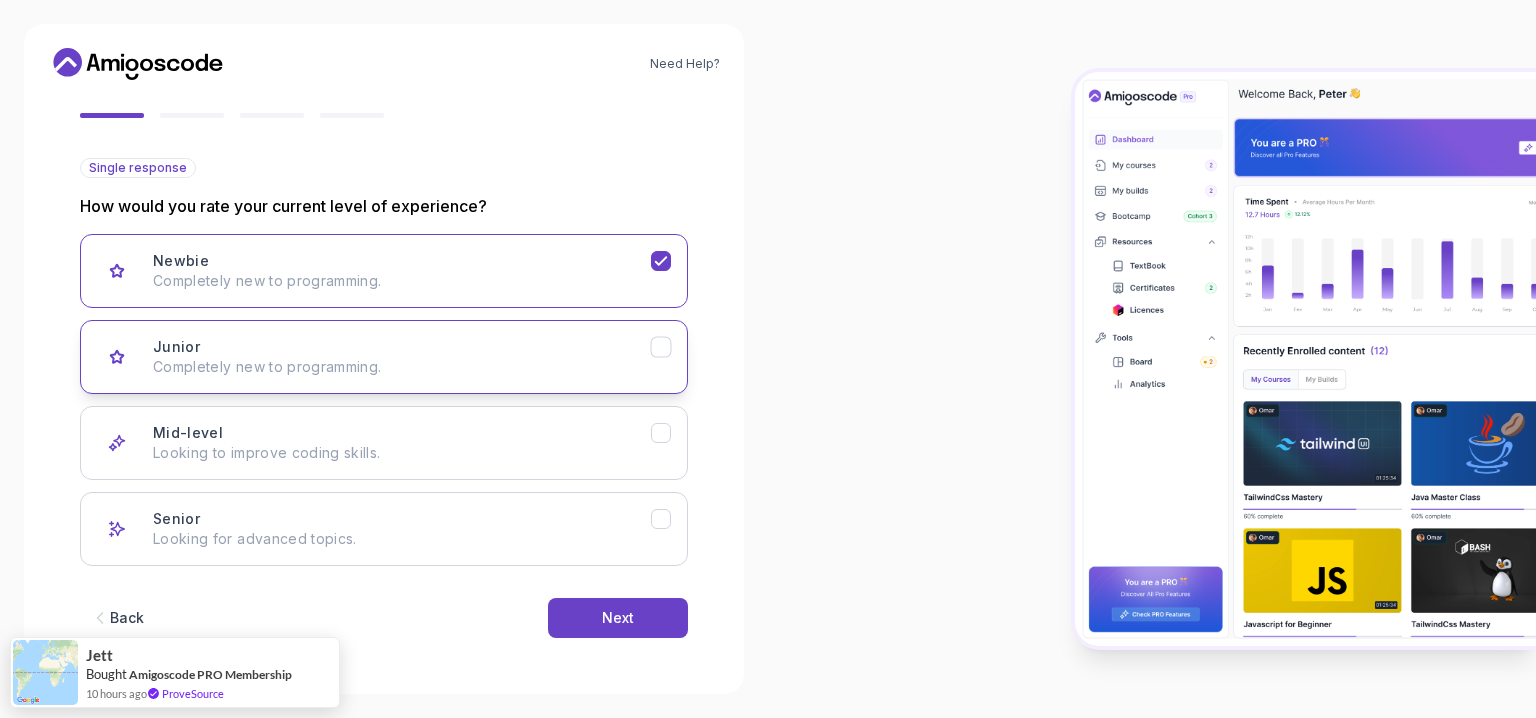 click on "Junior Completely new to programming." at bounding box center [402, 357] 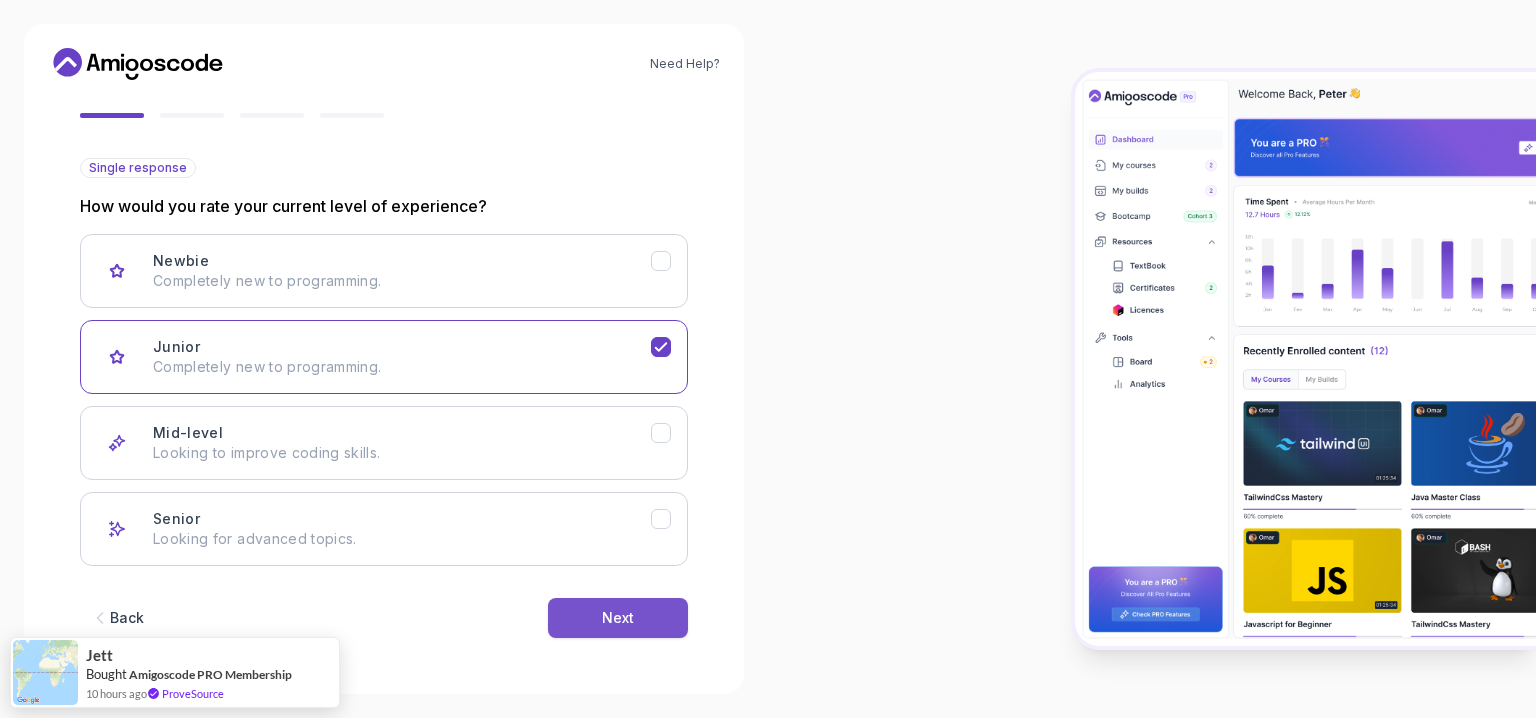 click on "Next" at bounding box center [618, 618] 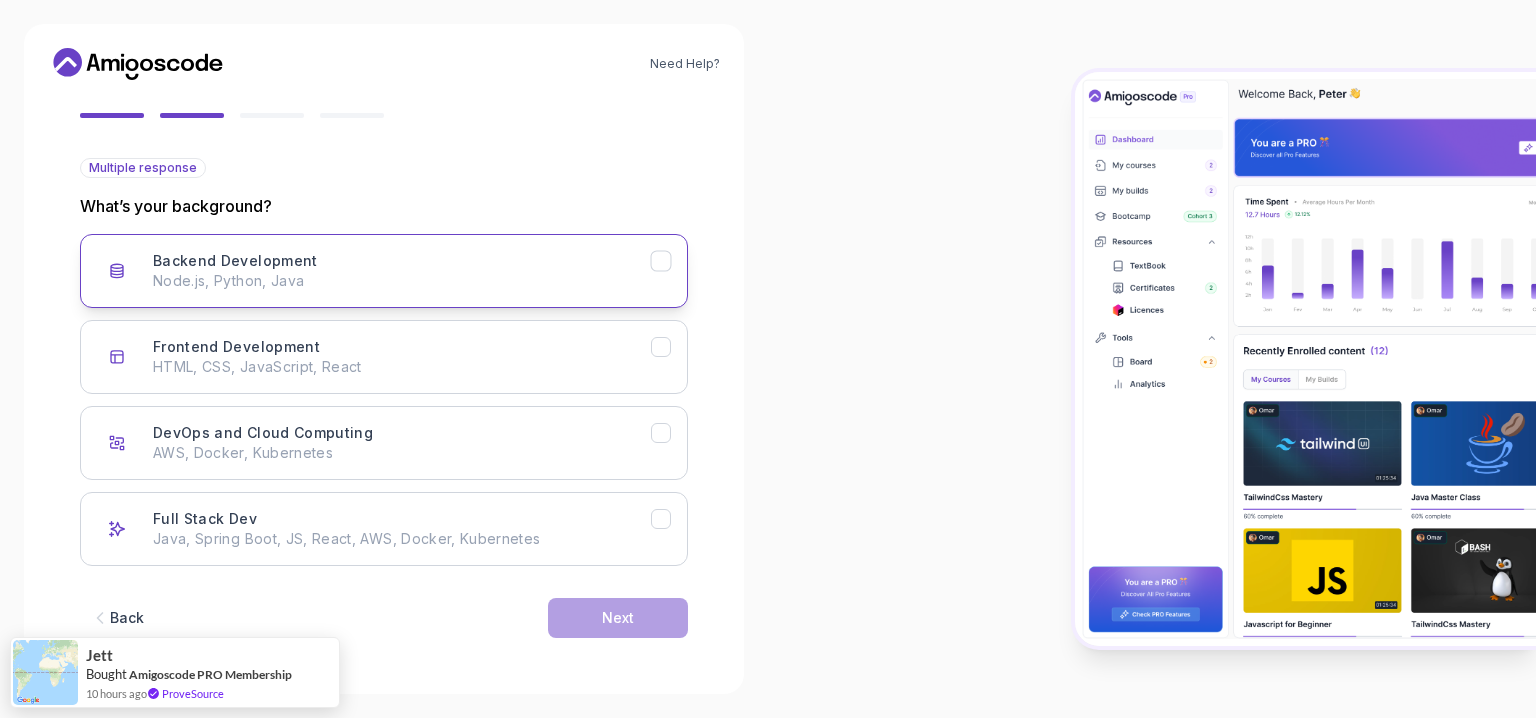 click on "Backend Development Node.js, Python, Java" at bounding box center [402, 271] 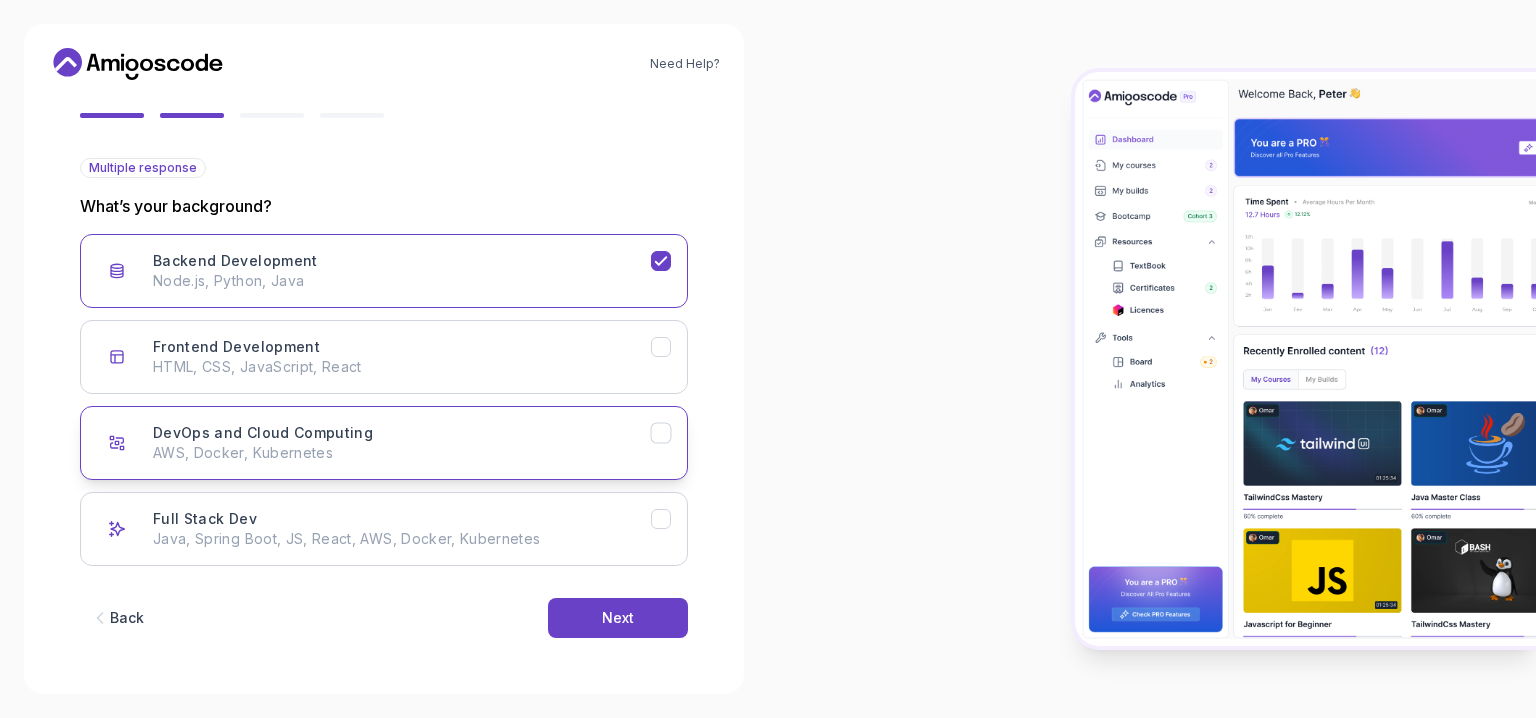 click on "AWS, Docker, Kubernetes" at bounding box center (402, 453) 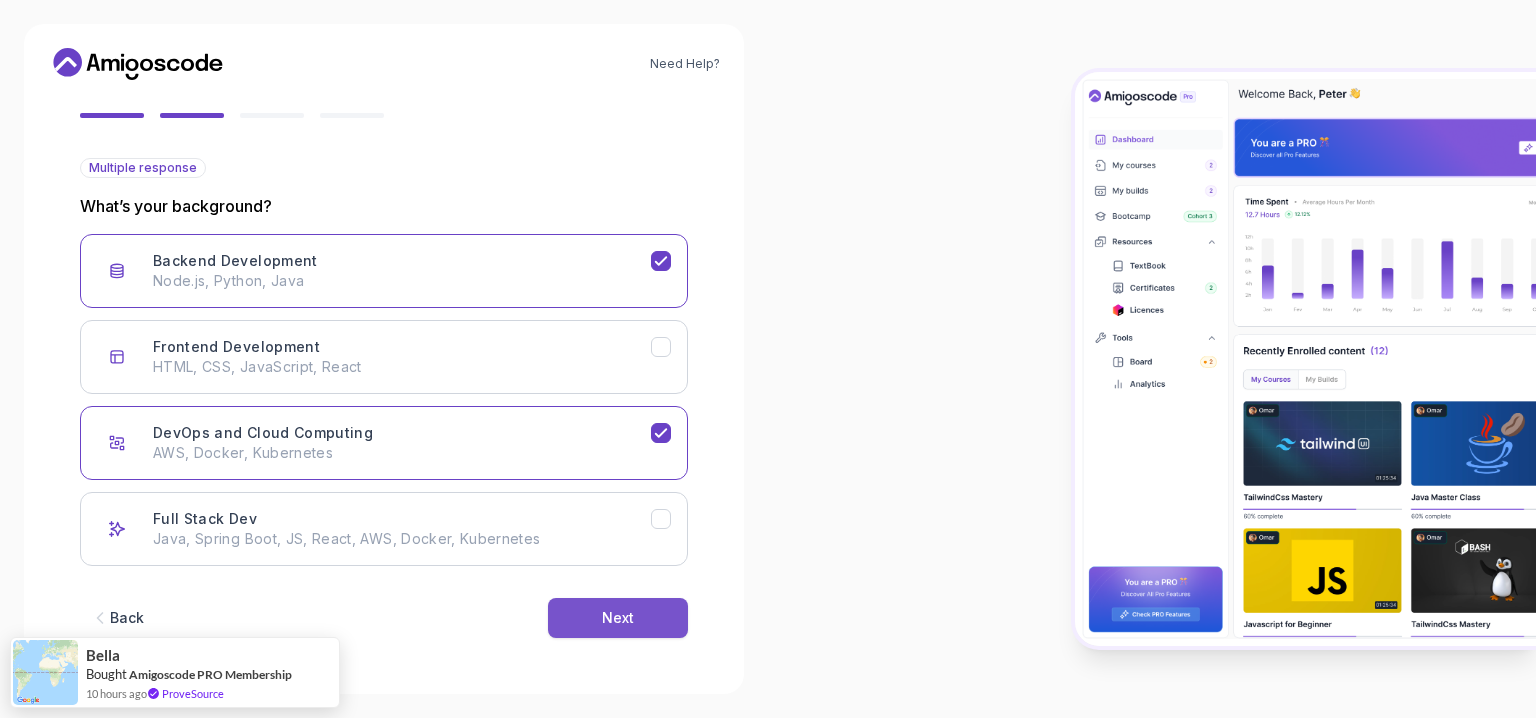 click on "Next" at bounding box center (618, 618) 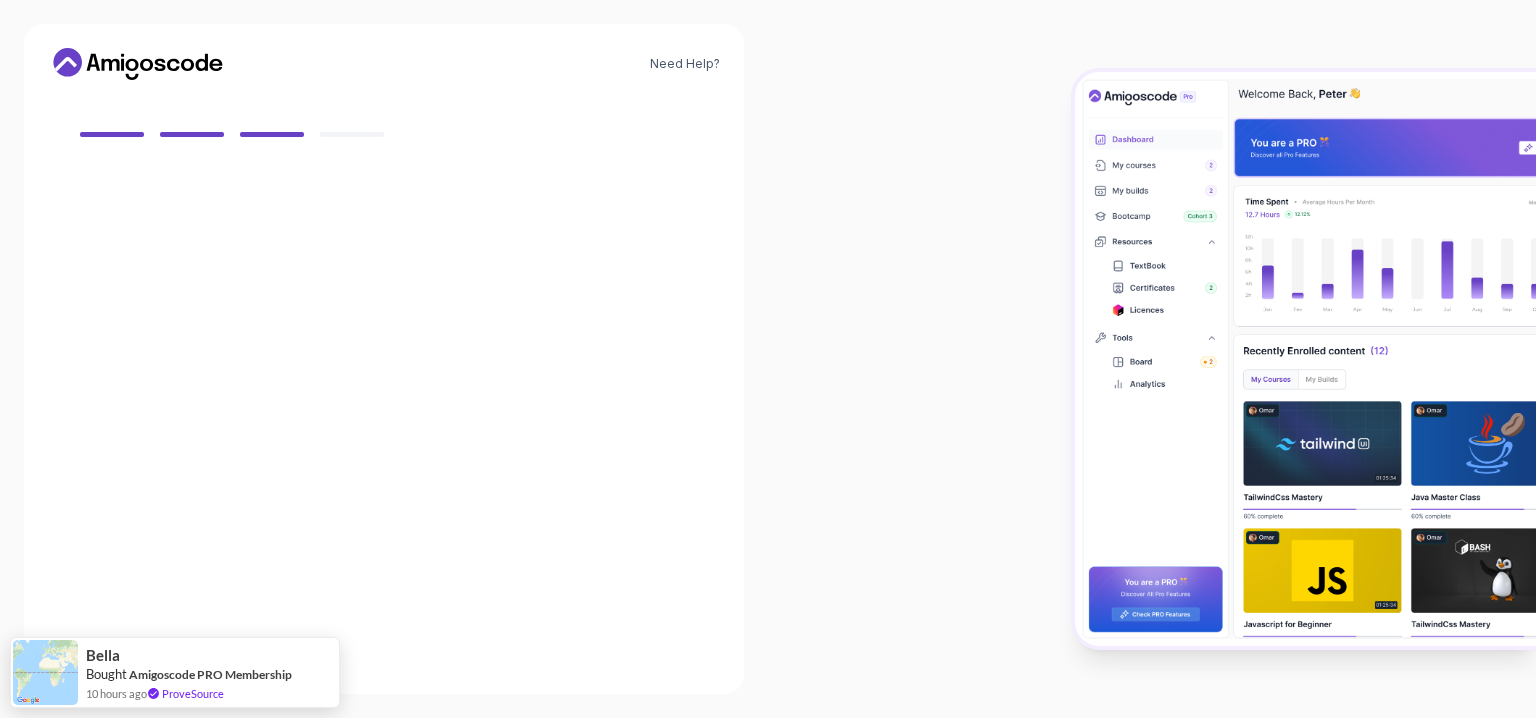 scroll, scrollTop: 155, scrollLeft: 0, axis: vertical 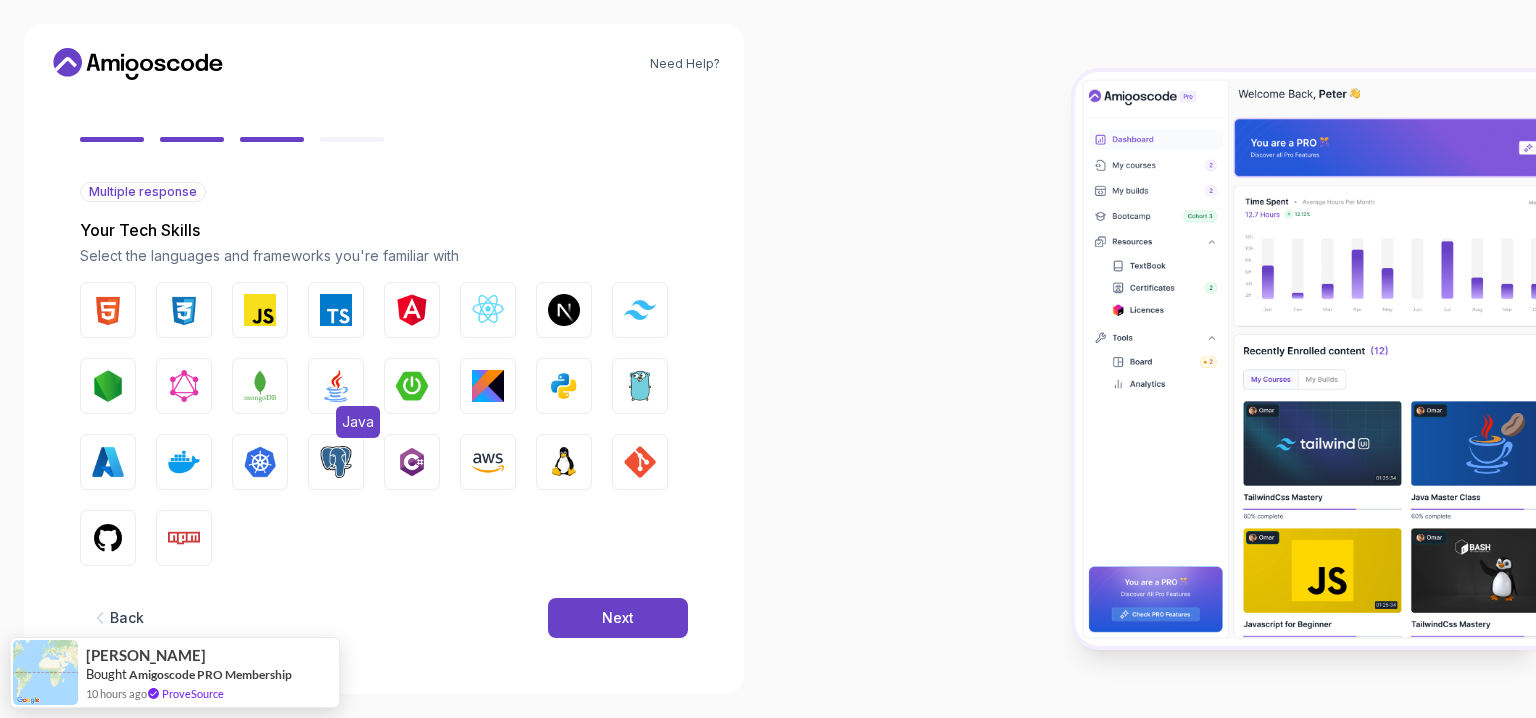 click at bounding box center [336, 386] 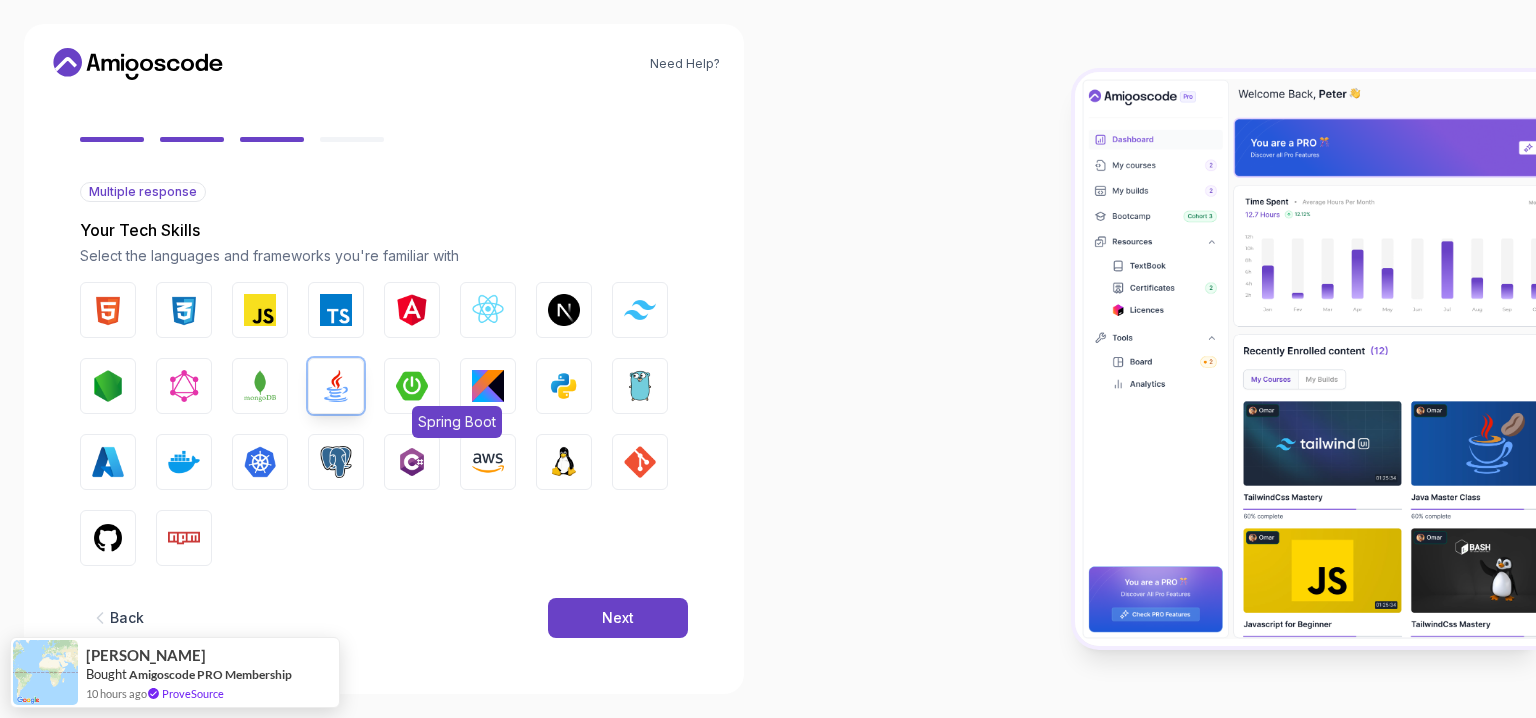 click at bounding box center (412, 386) 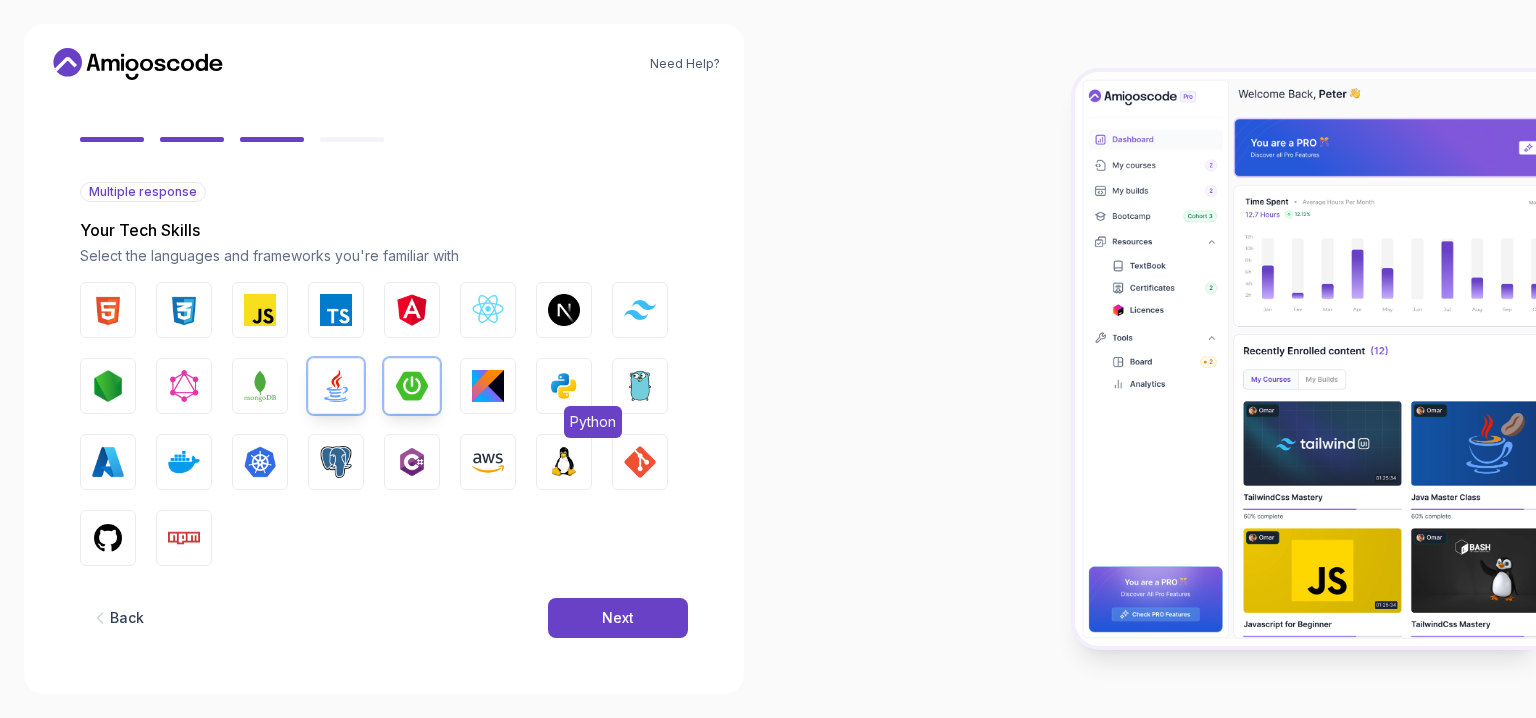 click at bounding box center [564, 386] 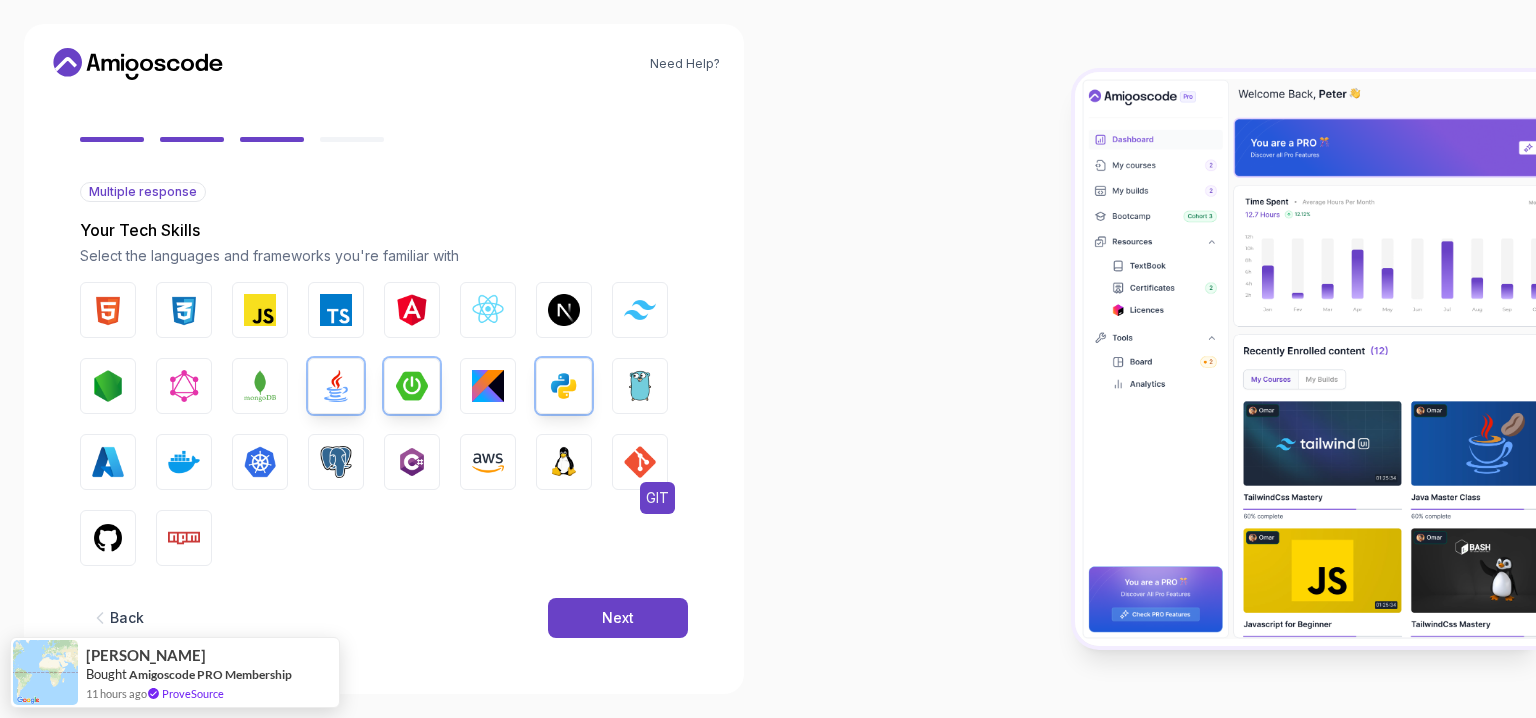click at bounding box center [640, 462] 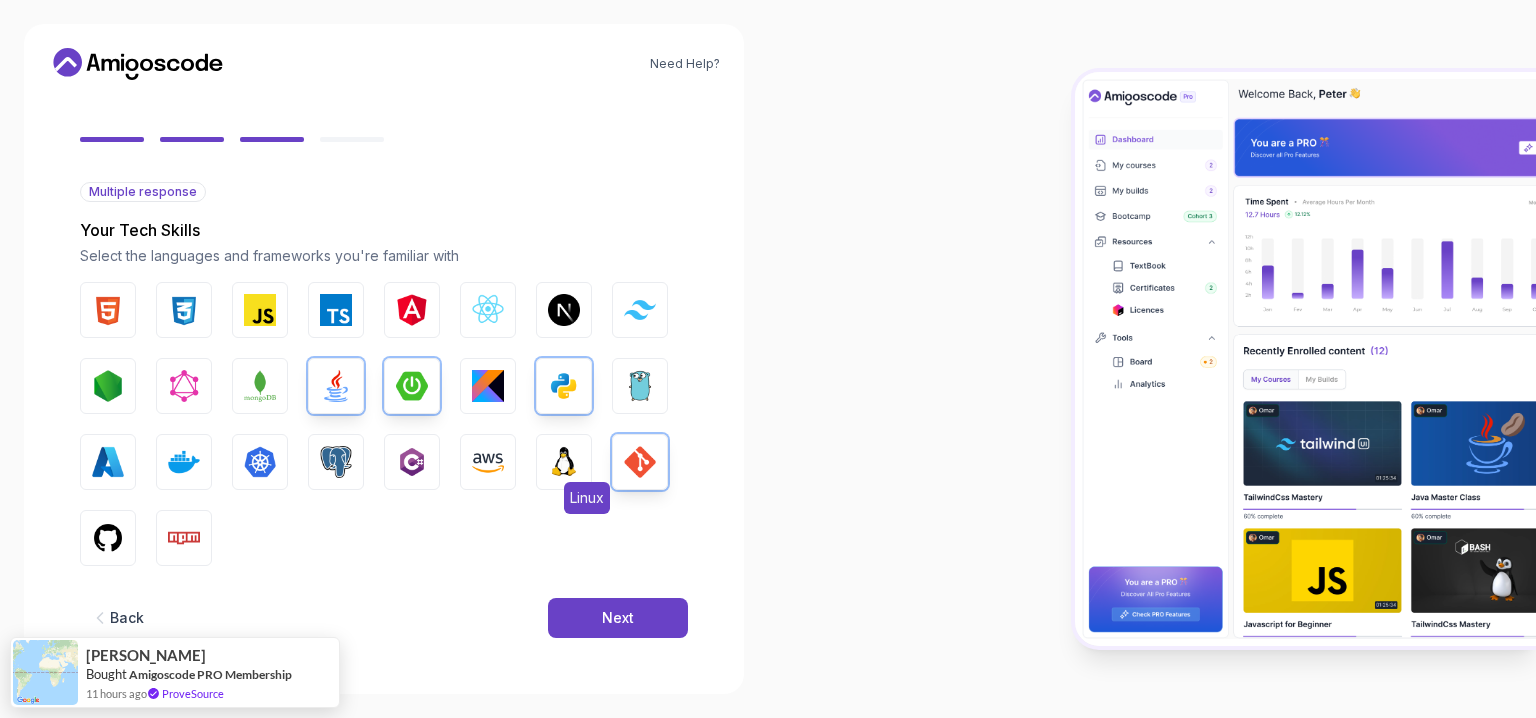 click at bounding box center [564, 462] 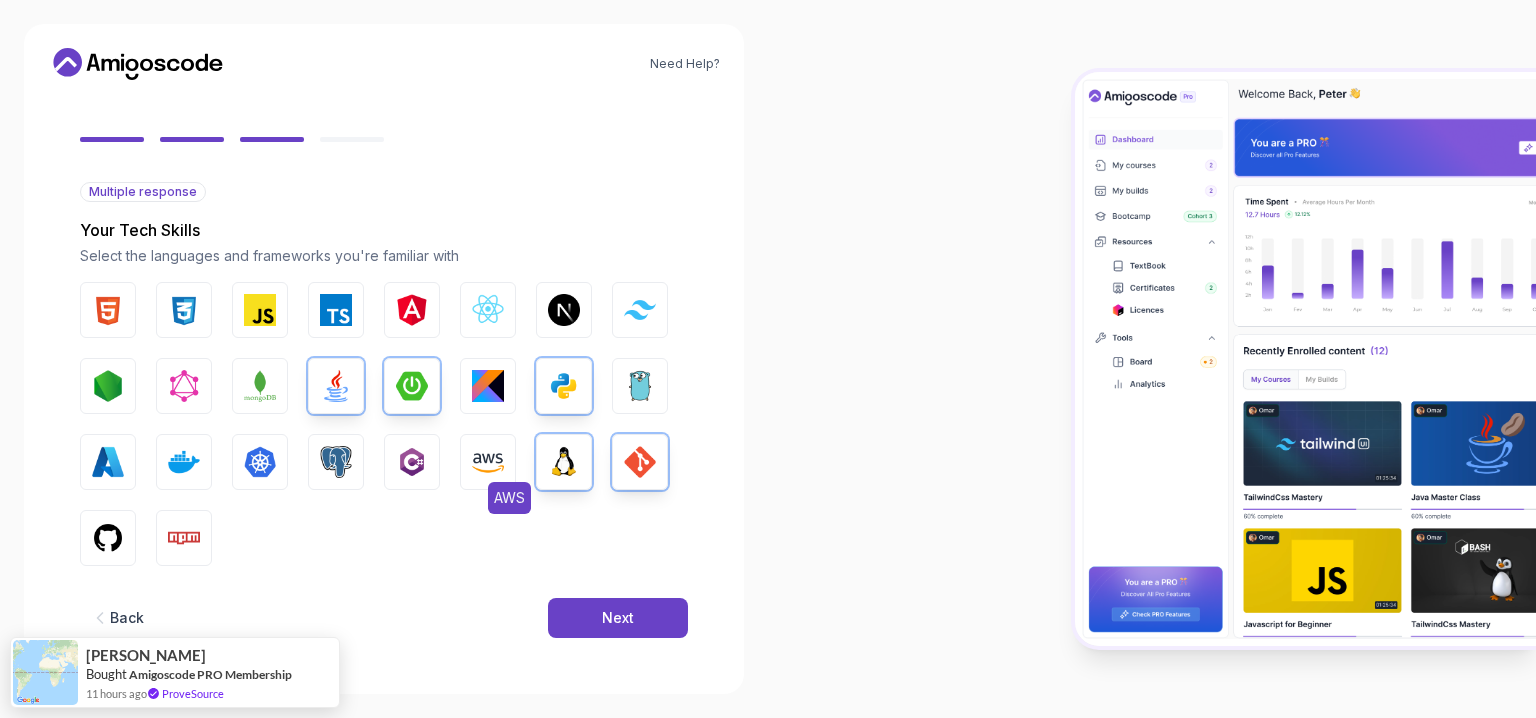 click at bounding box center [488, 462] 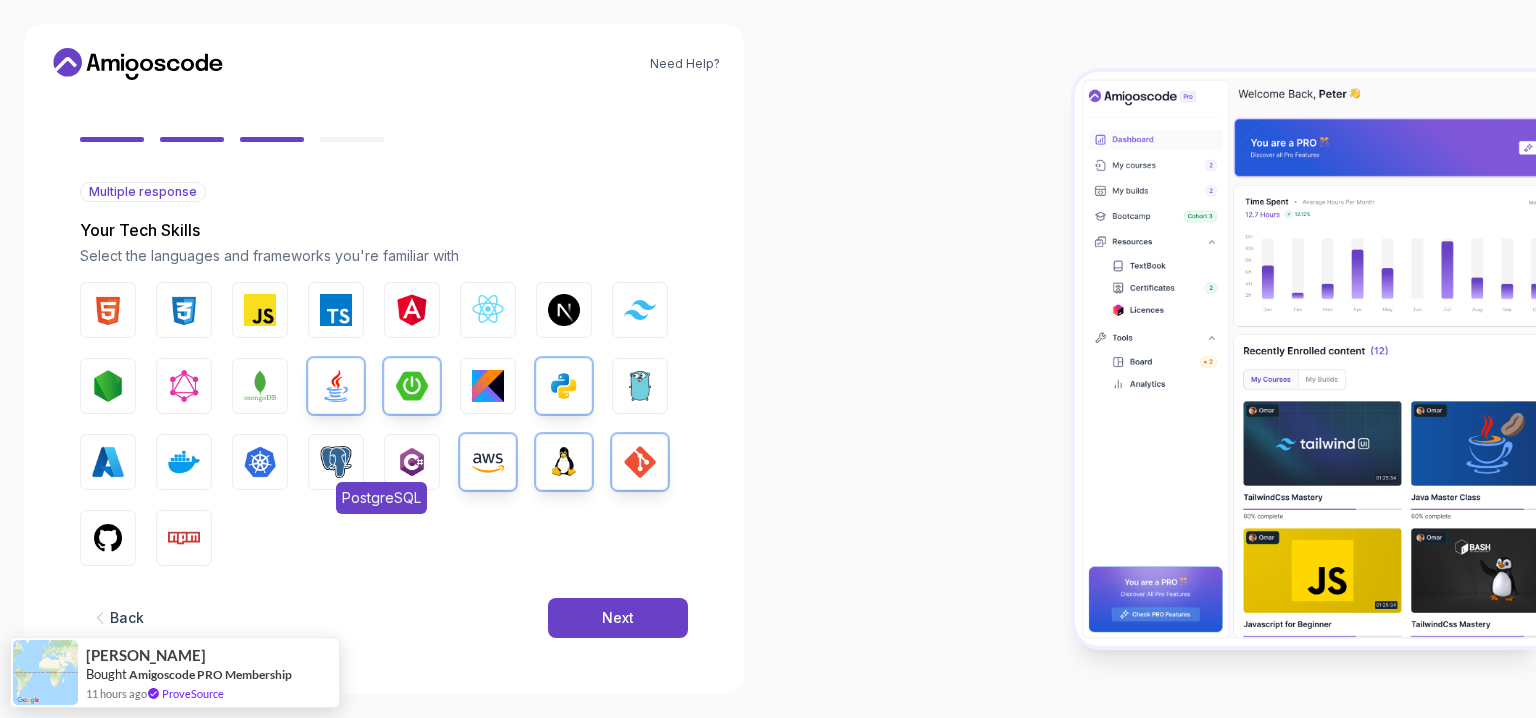 drag, startPoint x: 317, startPoint y: 457, endPoint x: 328, endPoint y: 440, distance: 20.248457 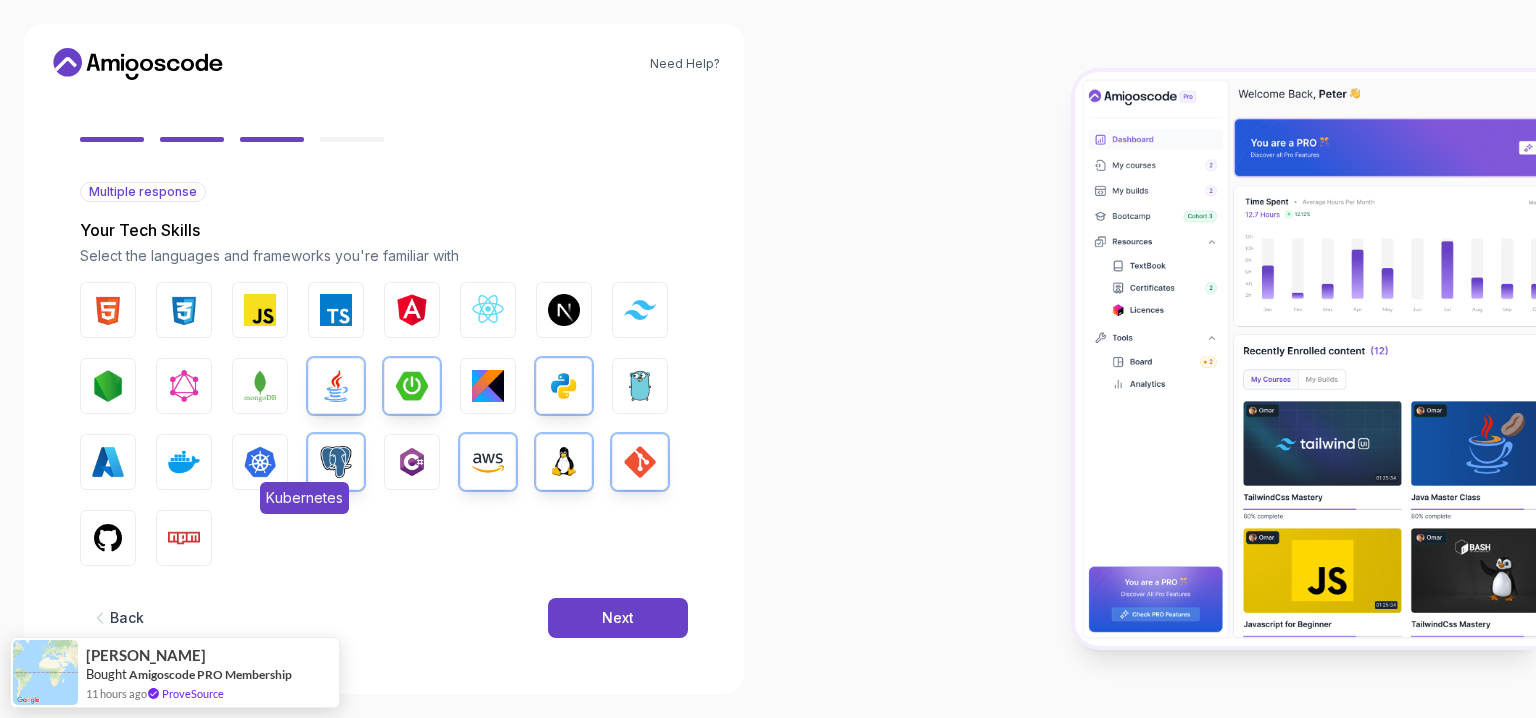 click at bounding box center [260, 462] 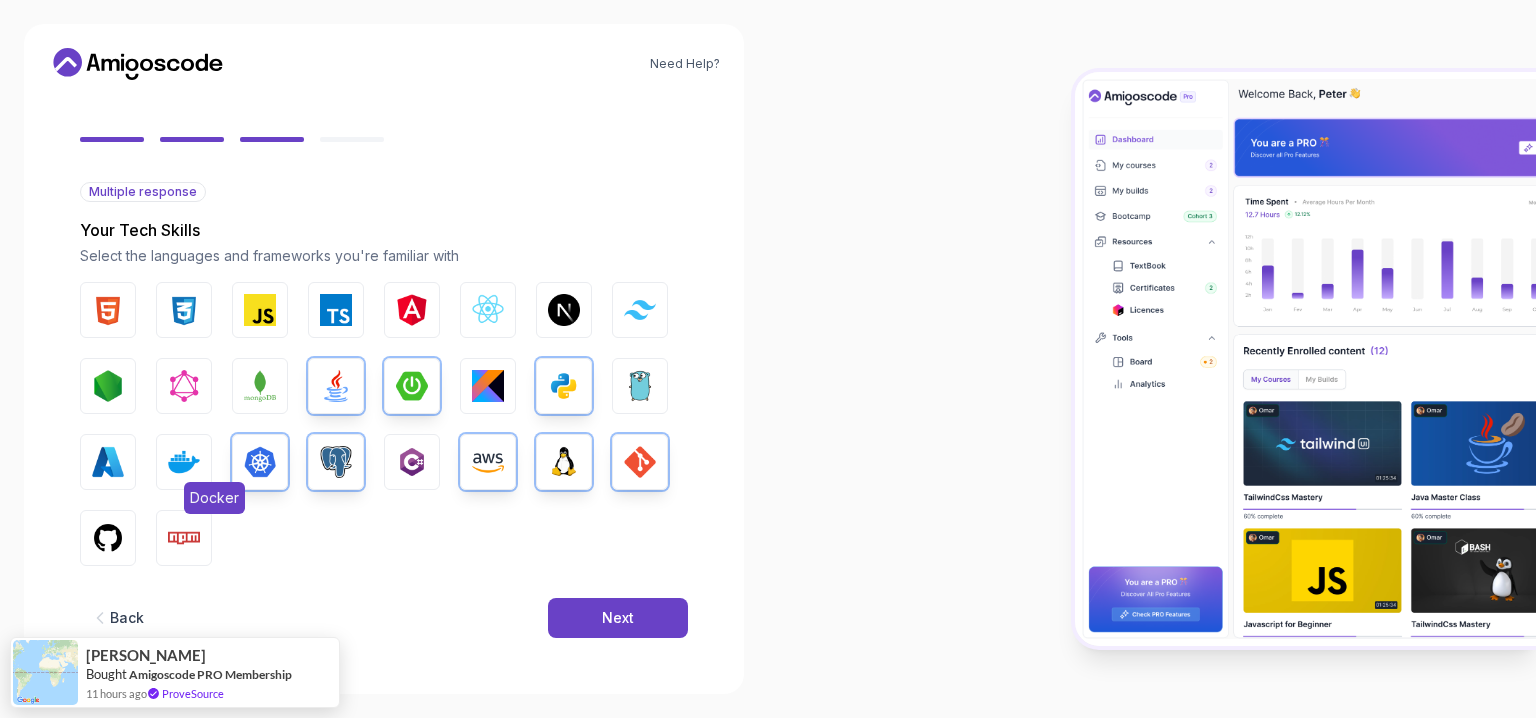 click at bounding box center (184, 462) 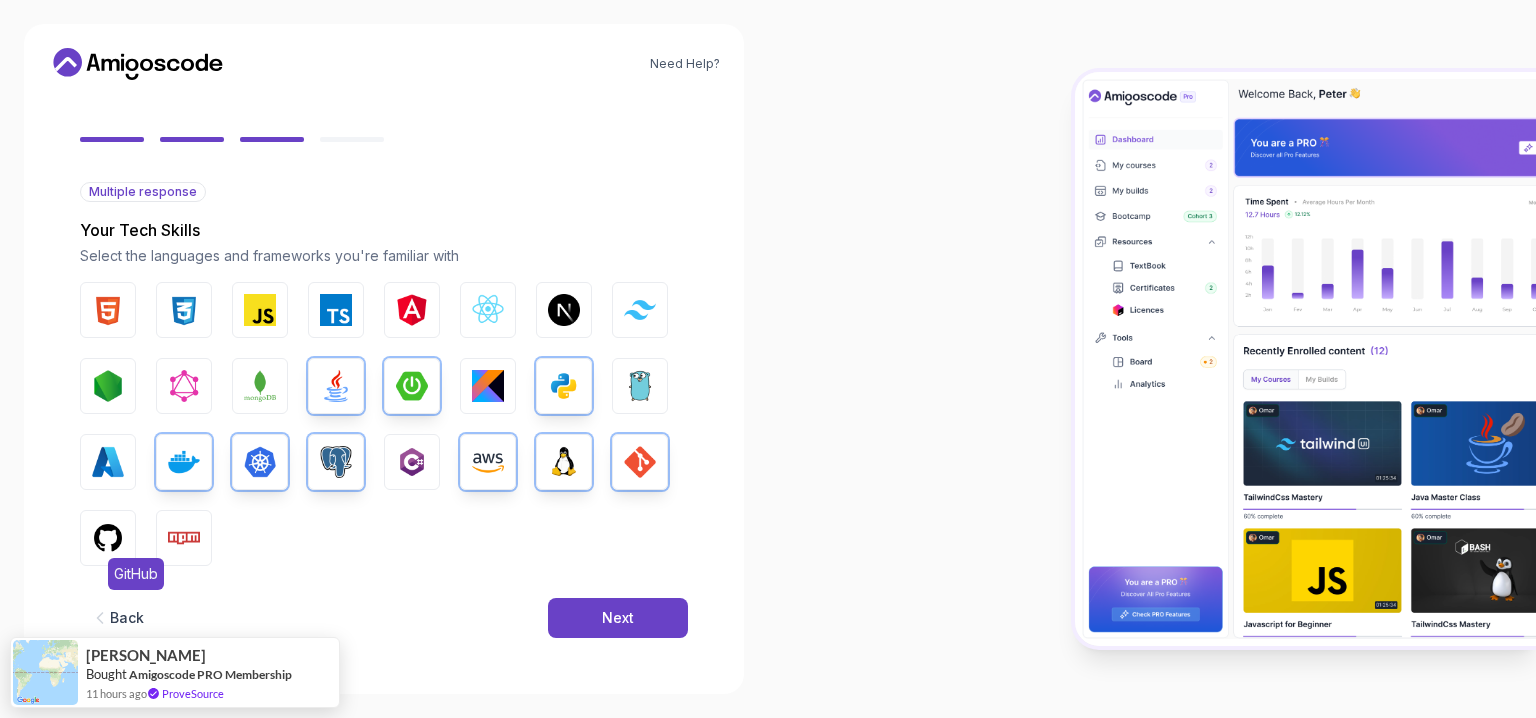 click at bounding box center [108, 538] 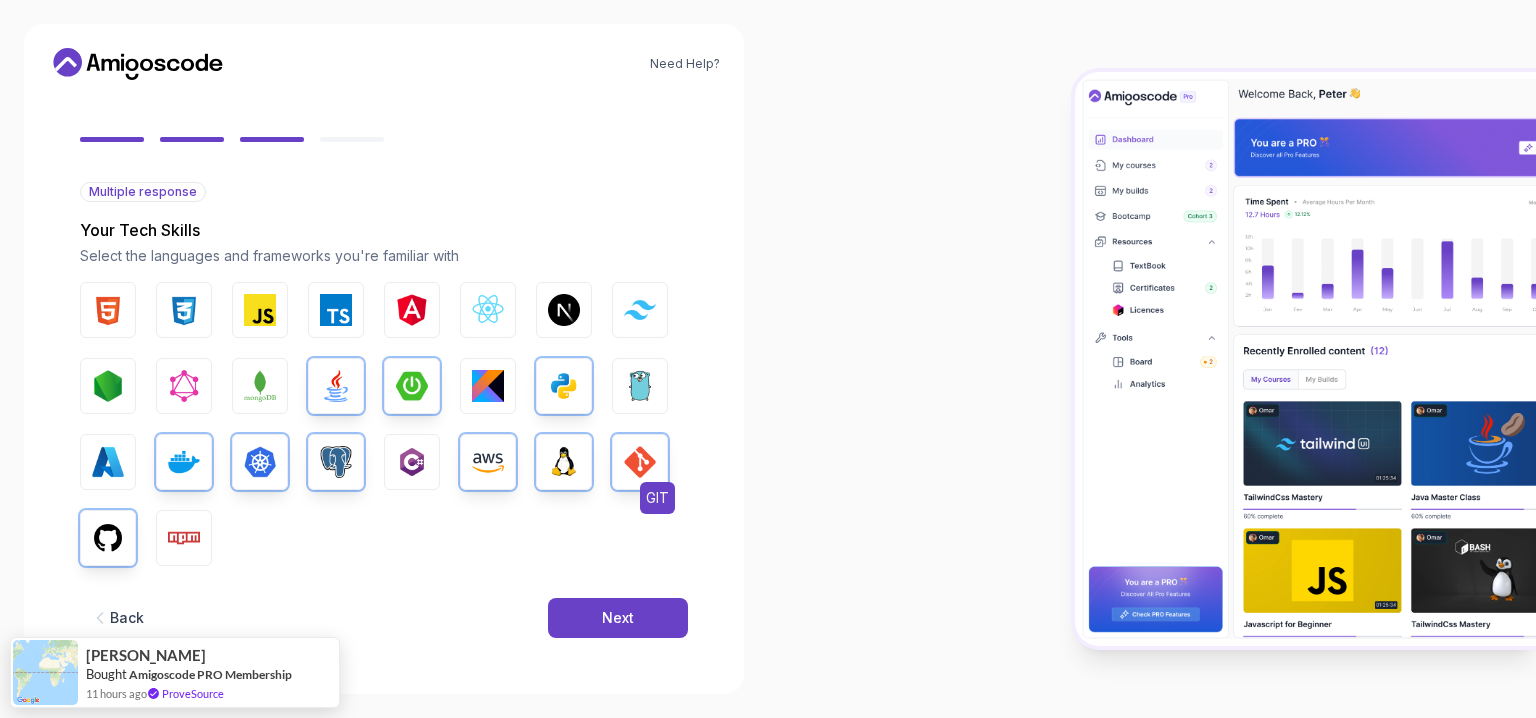 click at bounding box center [640, 462] 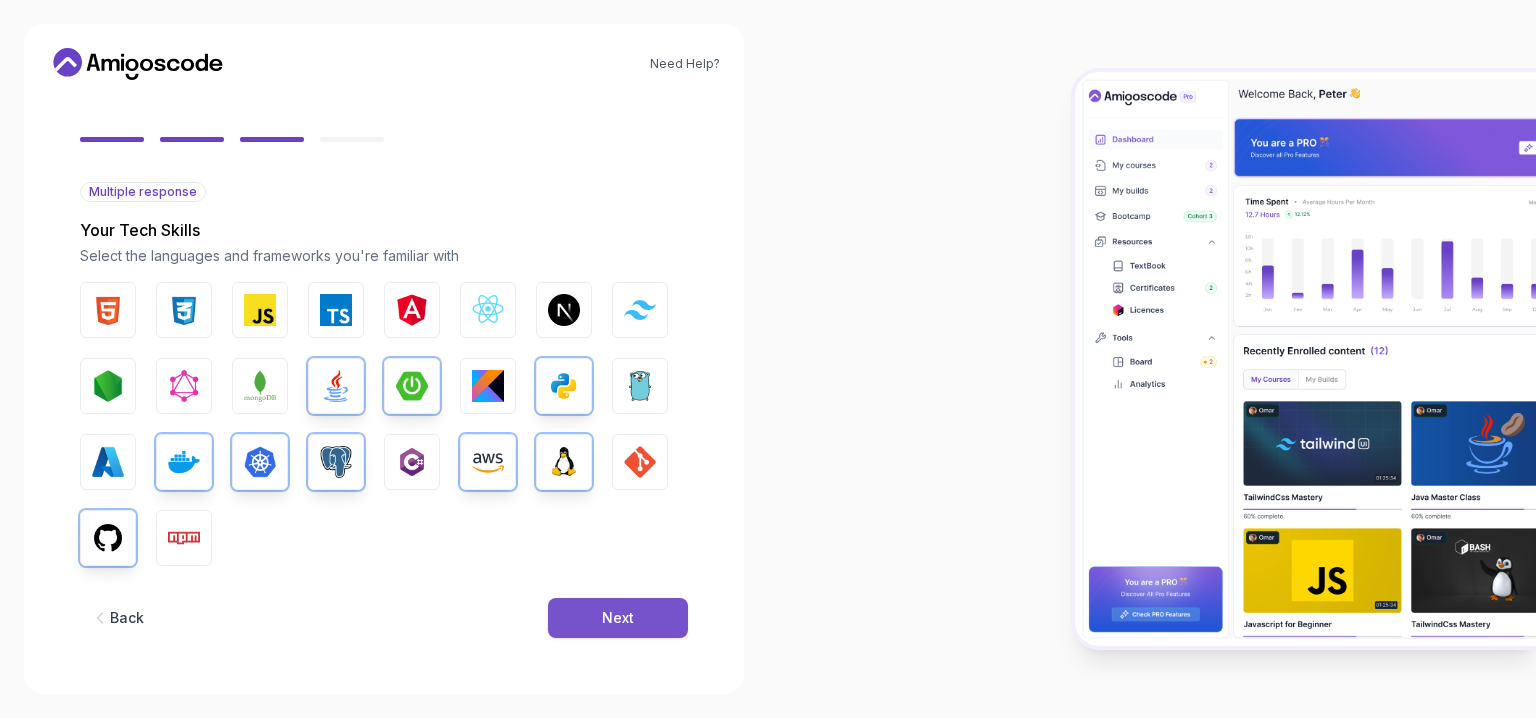 click on "Next" at bounding box center (618, 618) 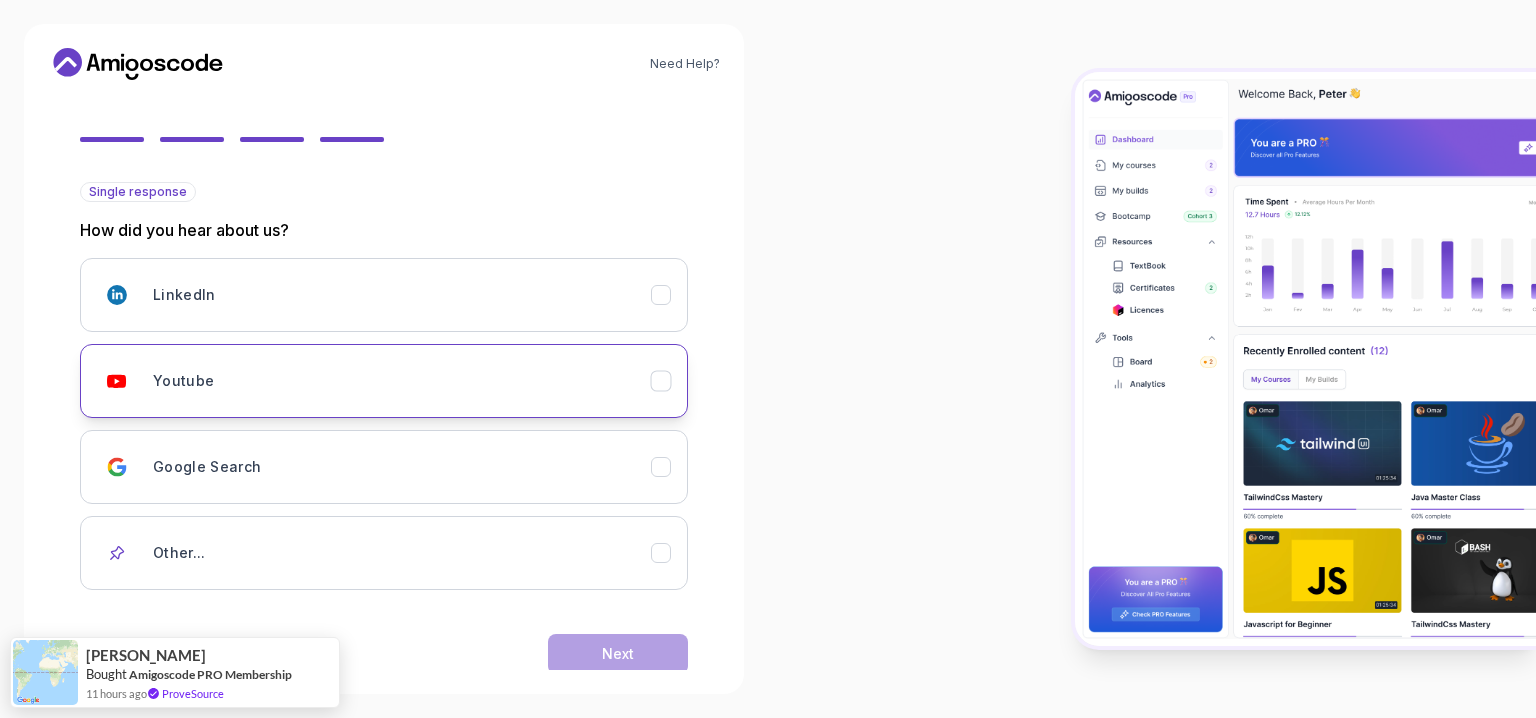 click on "Youtube" at bounding box center (402, 381) 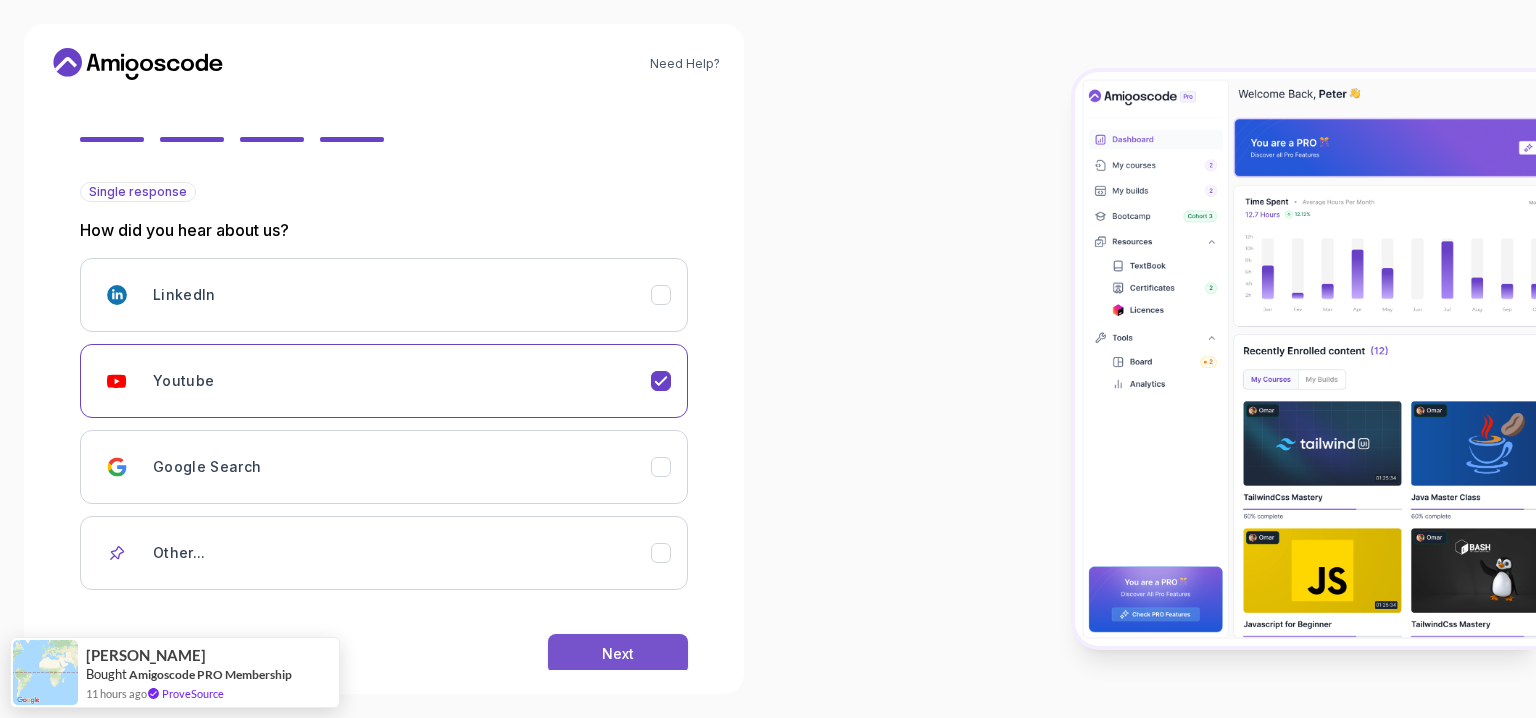 click on "Next" at bounding box center [618, 654] 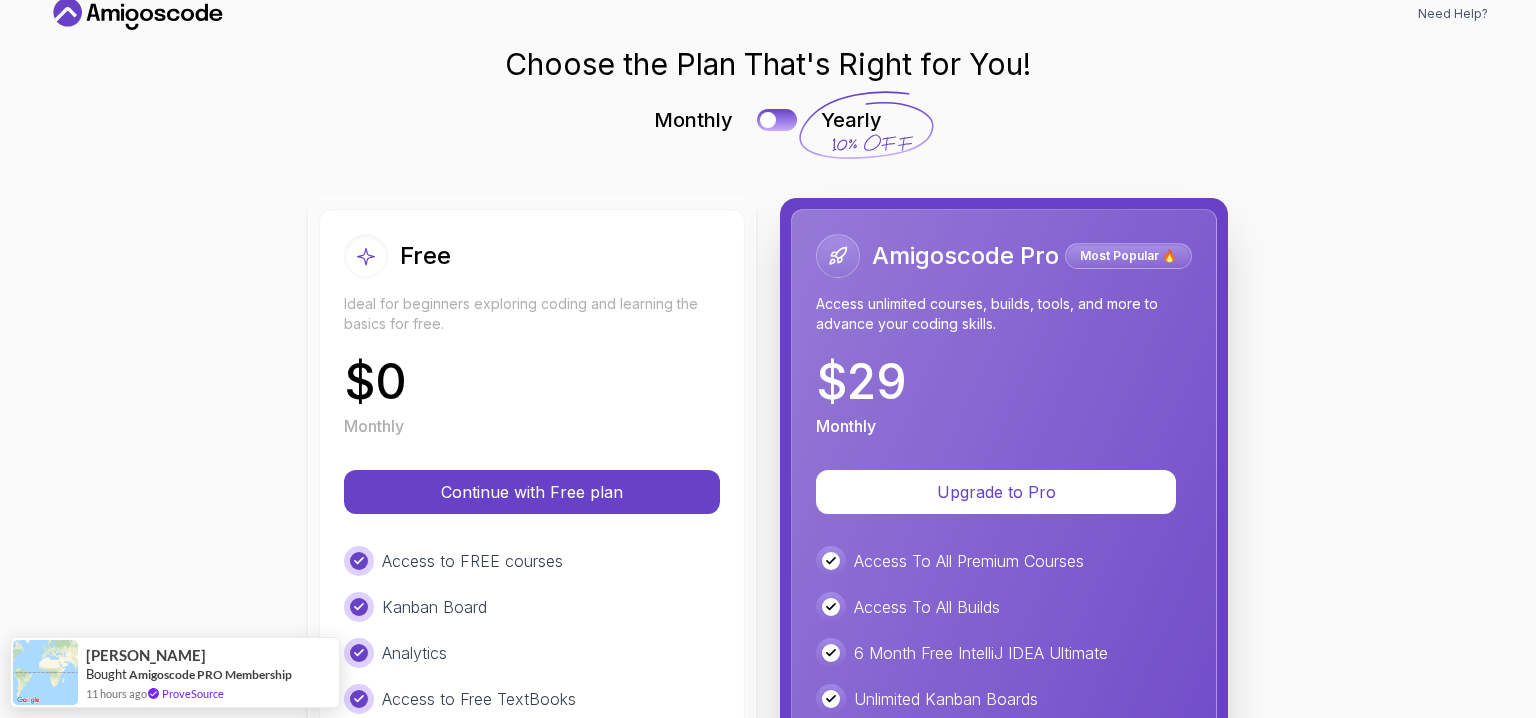 scroll, scrollTop: 0, scrollLeft: 0, axis: both 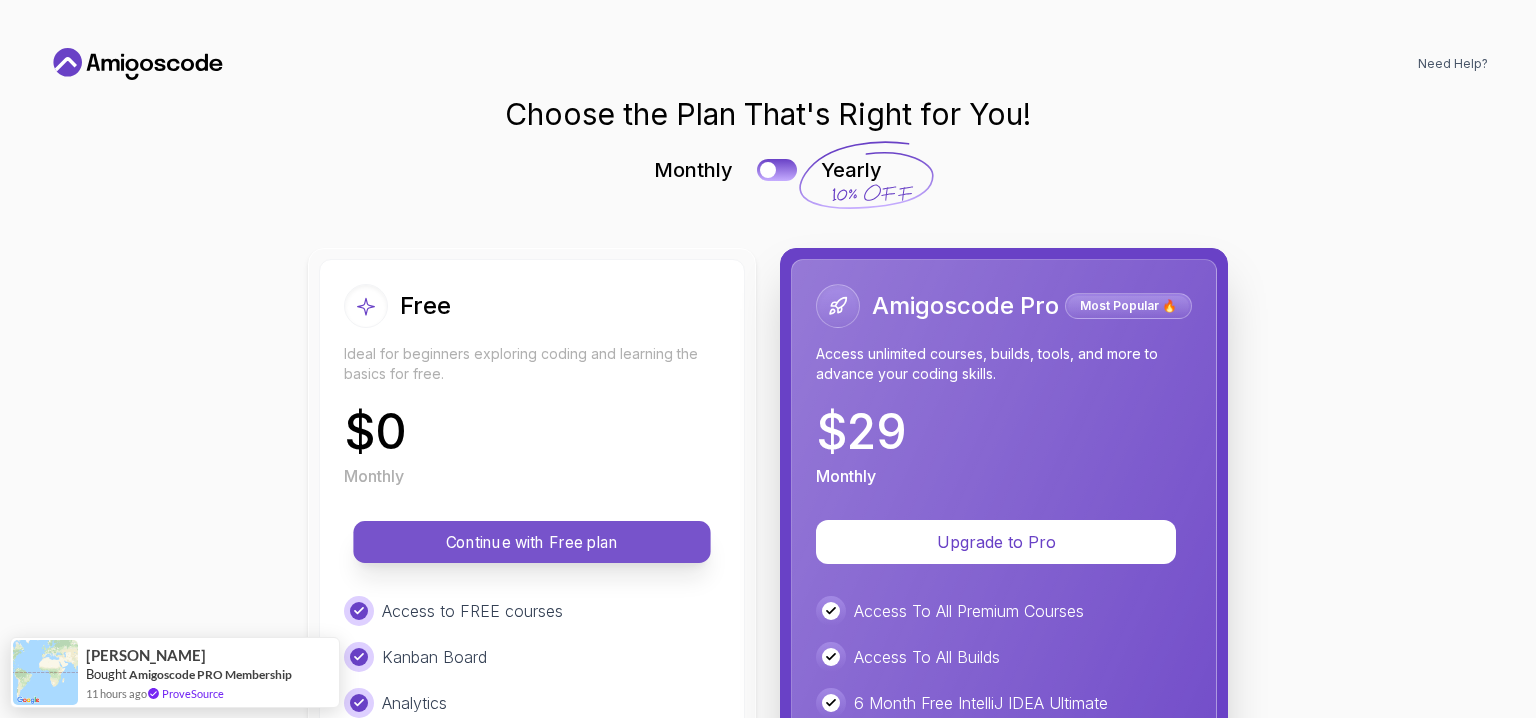 click on "Continue with Free plan" at bounding box center [532, 542] 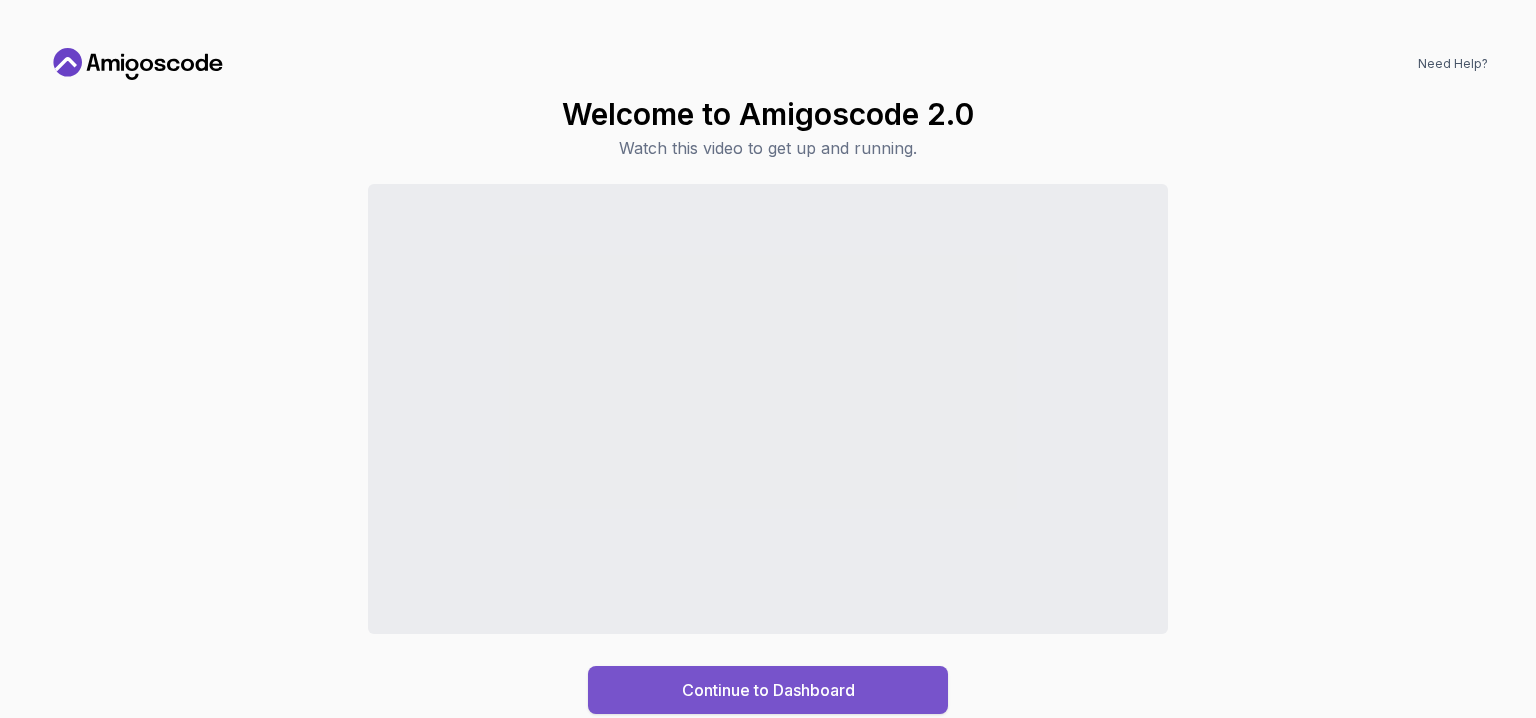 click on "Continue to Dashboard" at bounding box center (768, 690) 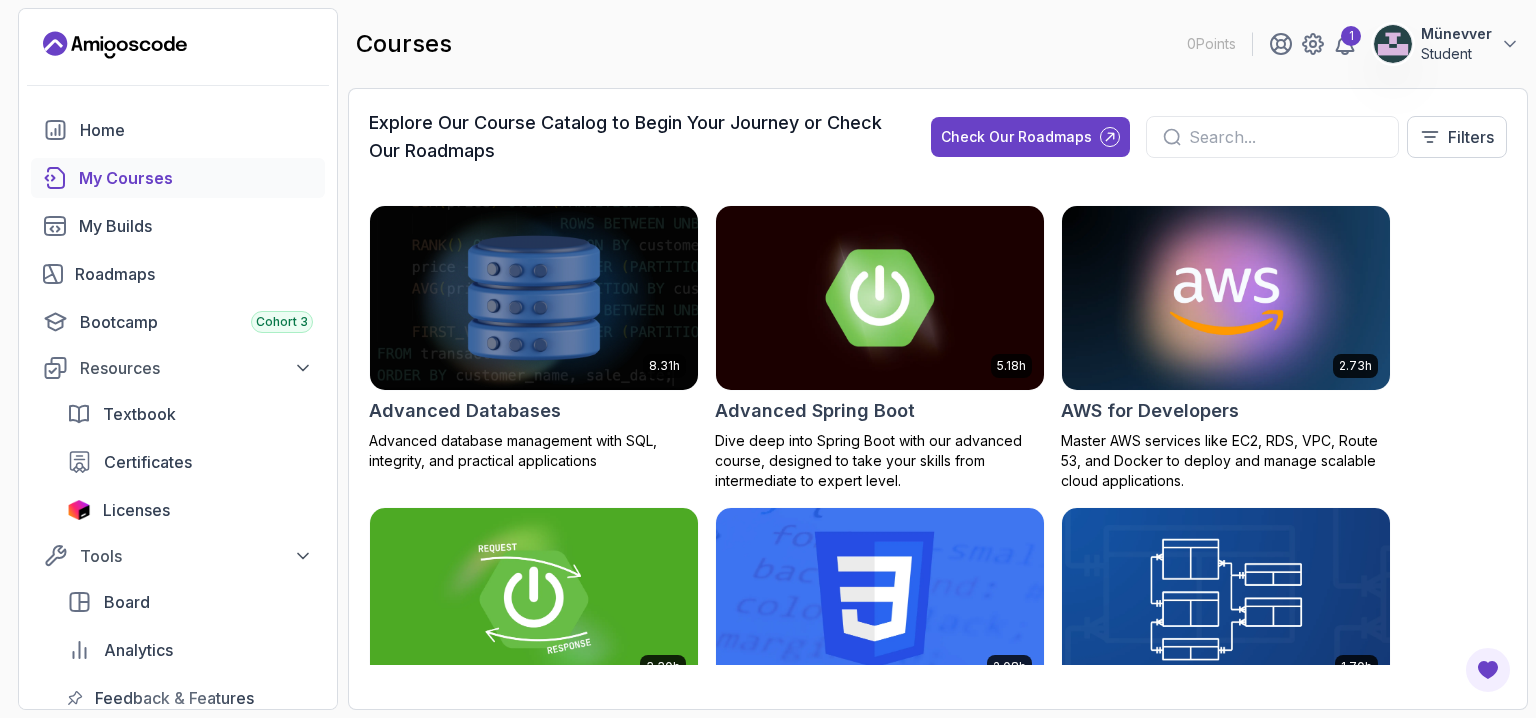 click on "My Courses" at bounding box center (196, 178) 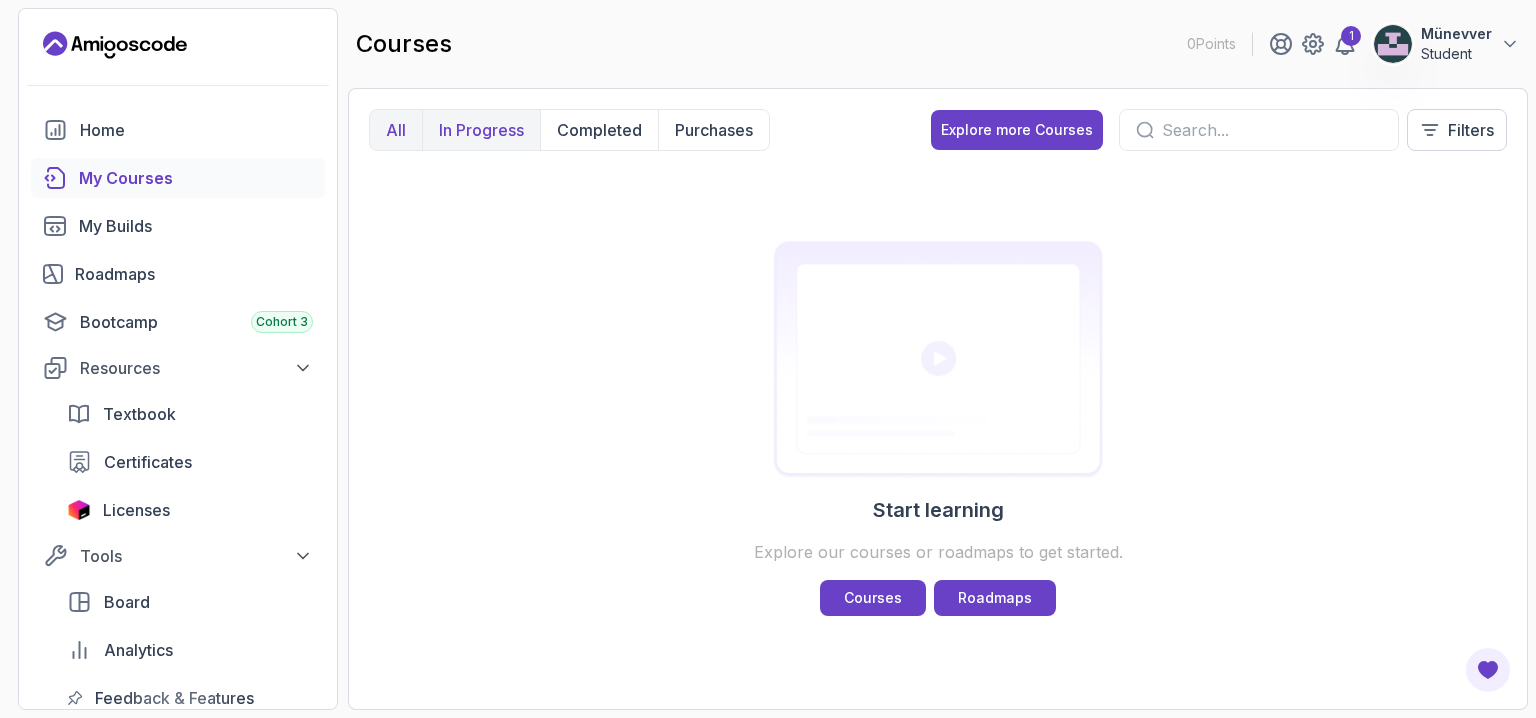 click on "In Progress" at bounding box center (481, 130) 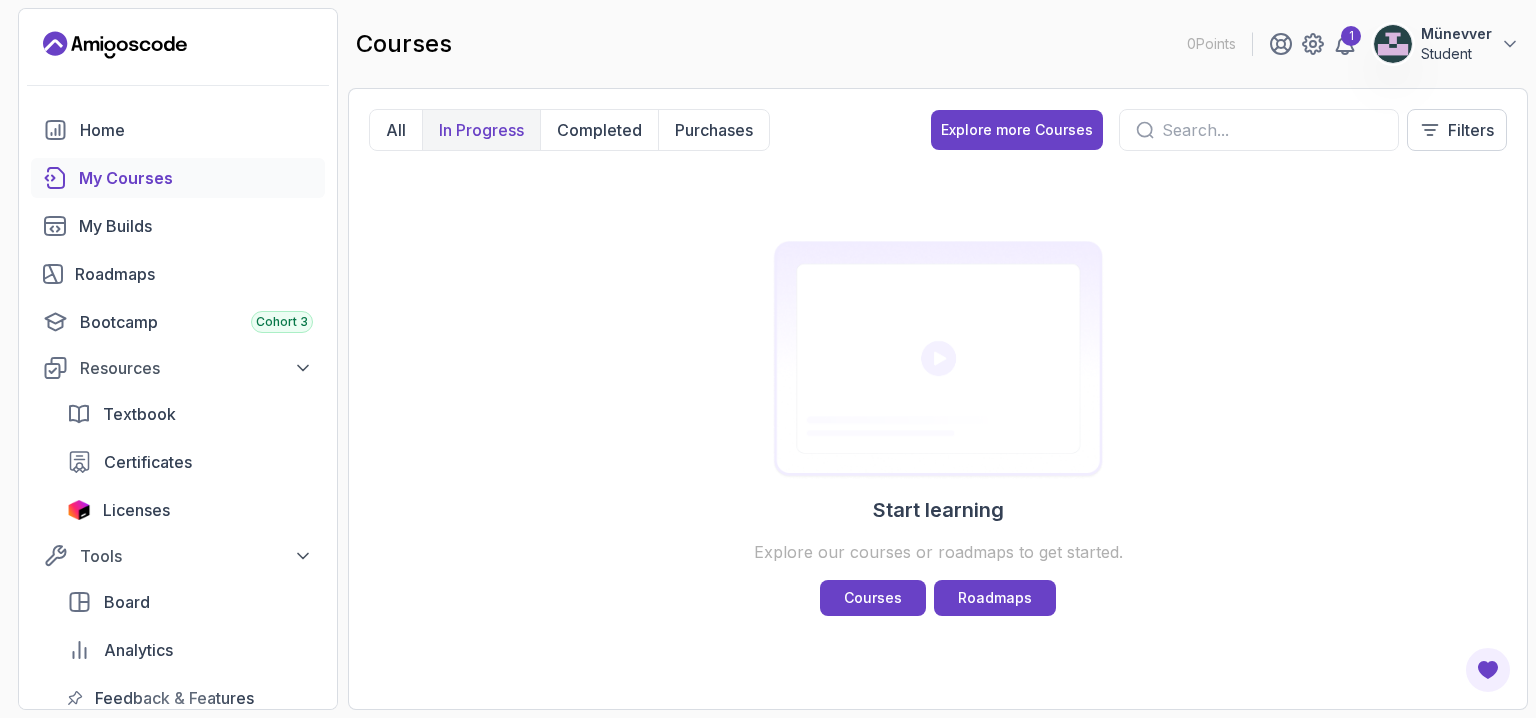 click on "In Progress" at bounding box center (481, 130) 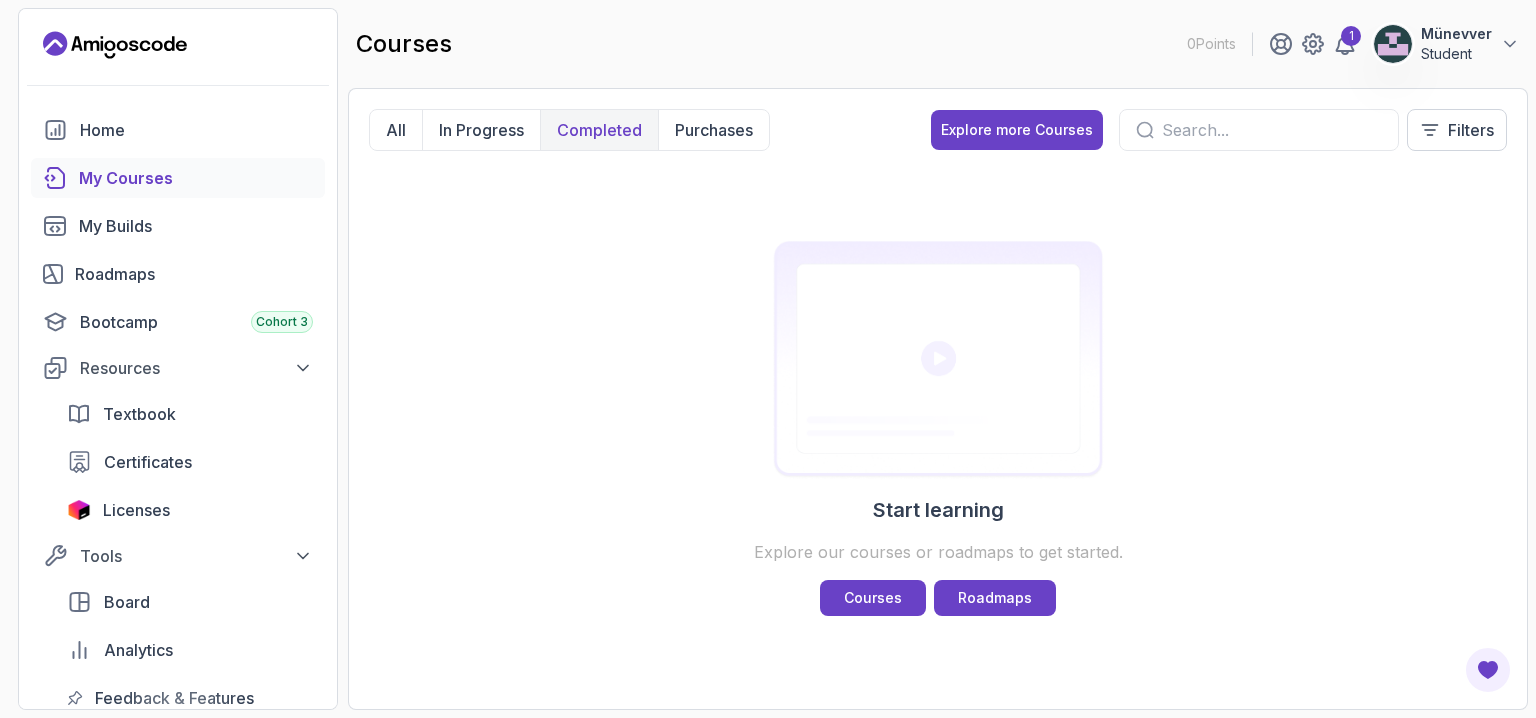 click on "Completed" at bounding box center (599, 130) 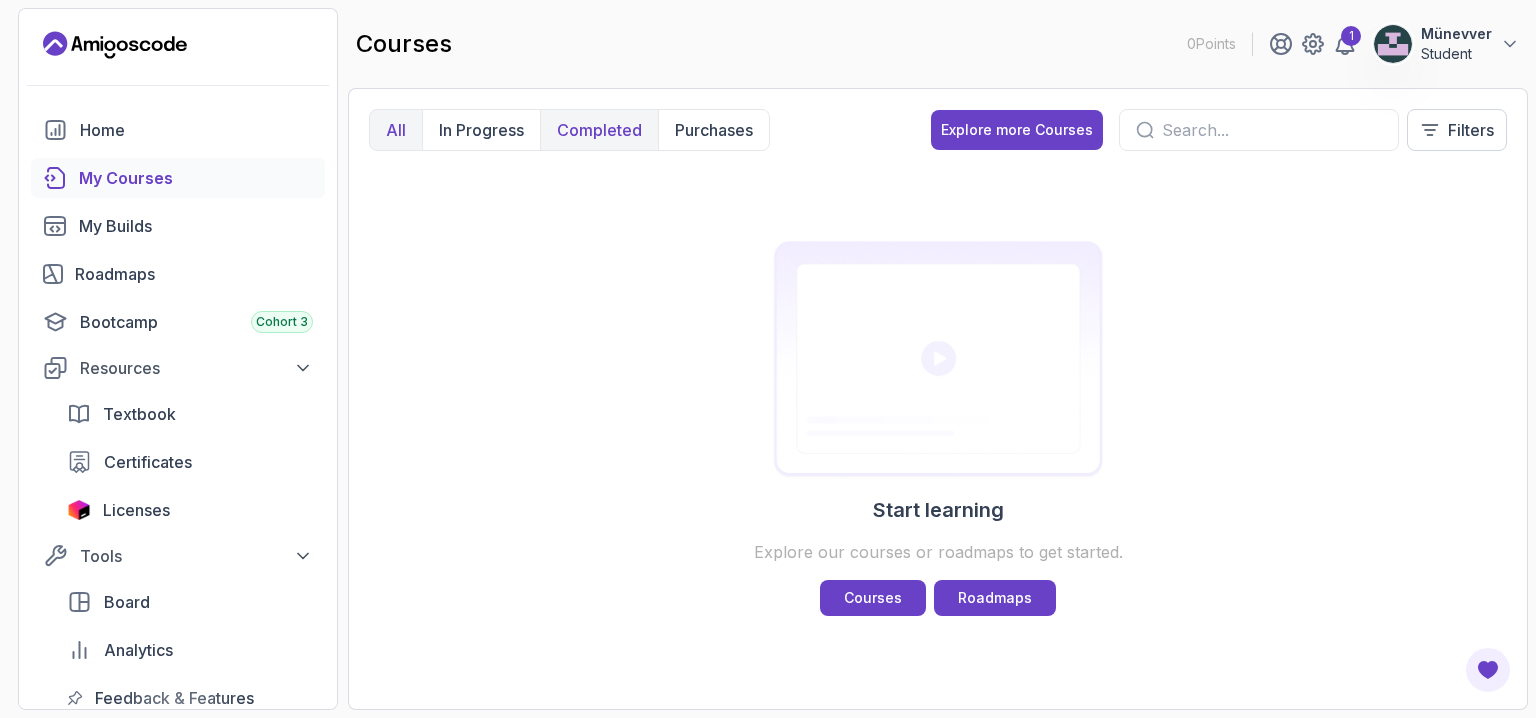 click on "All" at bounding box center [396, 130] 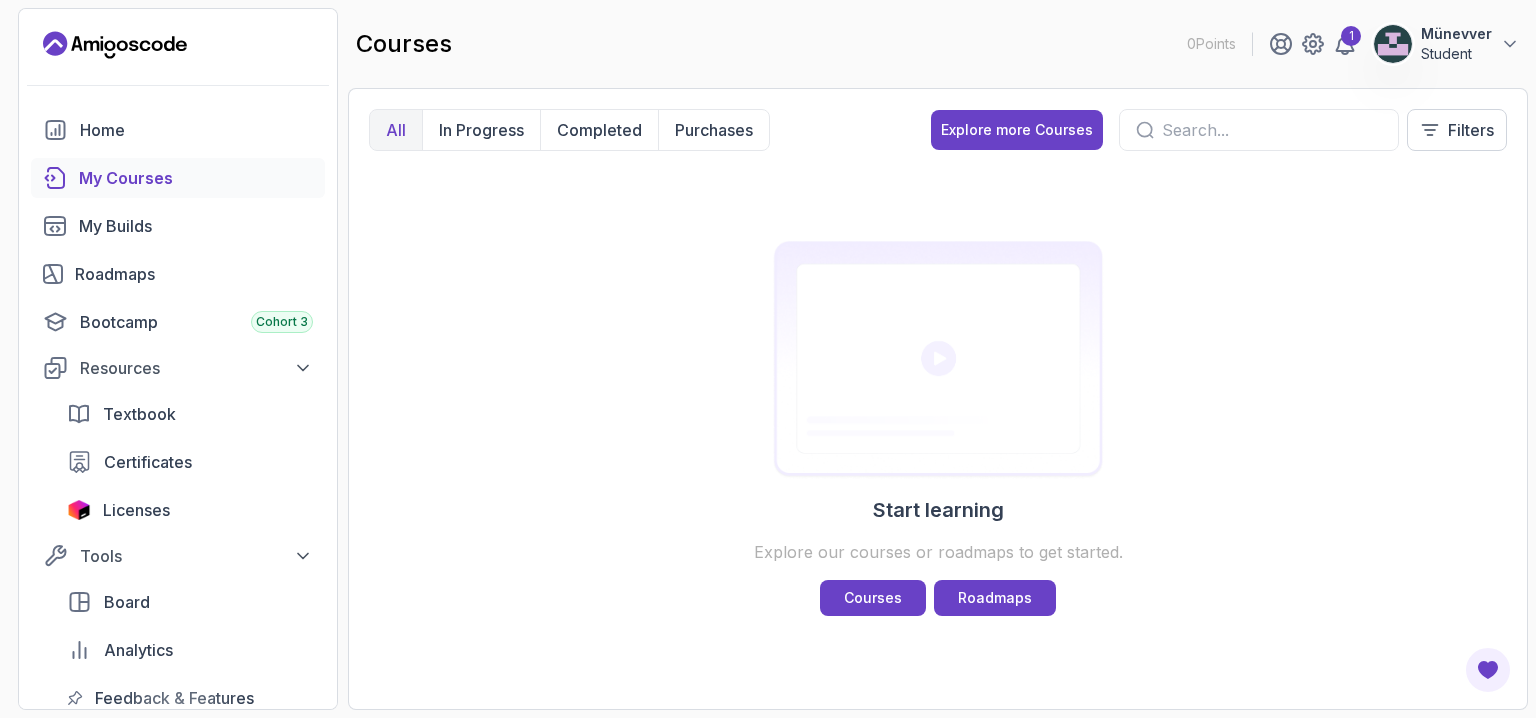 click on "All" at bounding box center (396, 130) 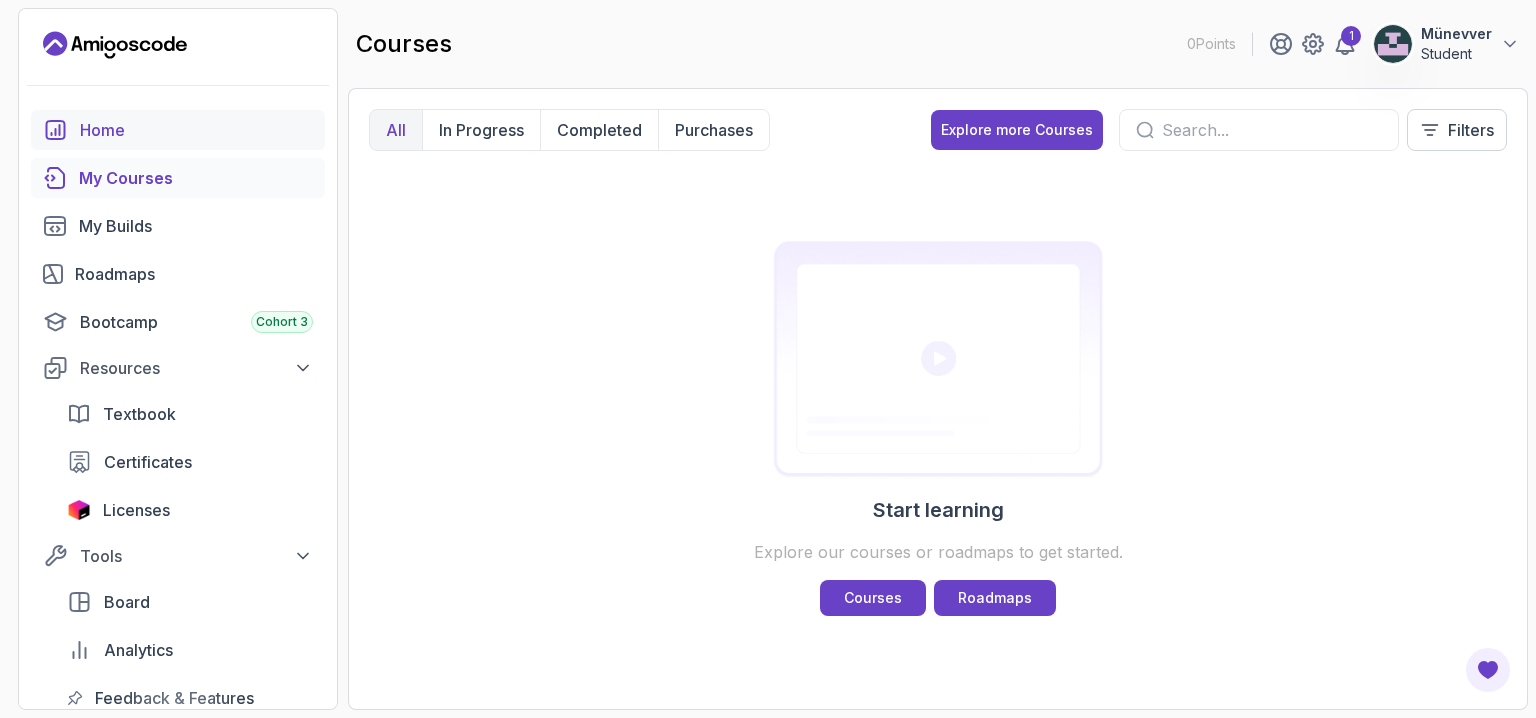 click on "Home" at bounding box center (178, 130) 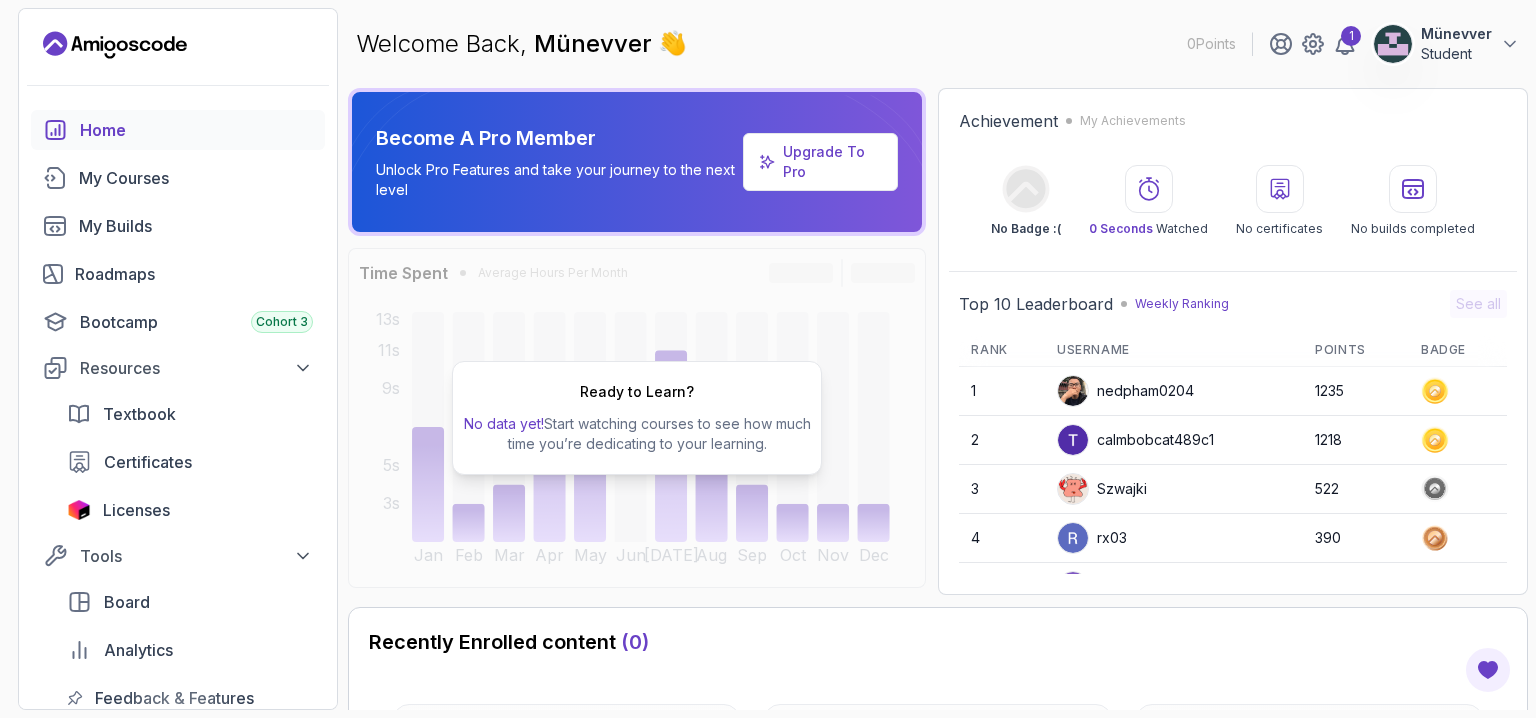 scroll, scrollTop: 485, scrollLeft: 0, axis: vertical 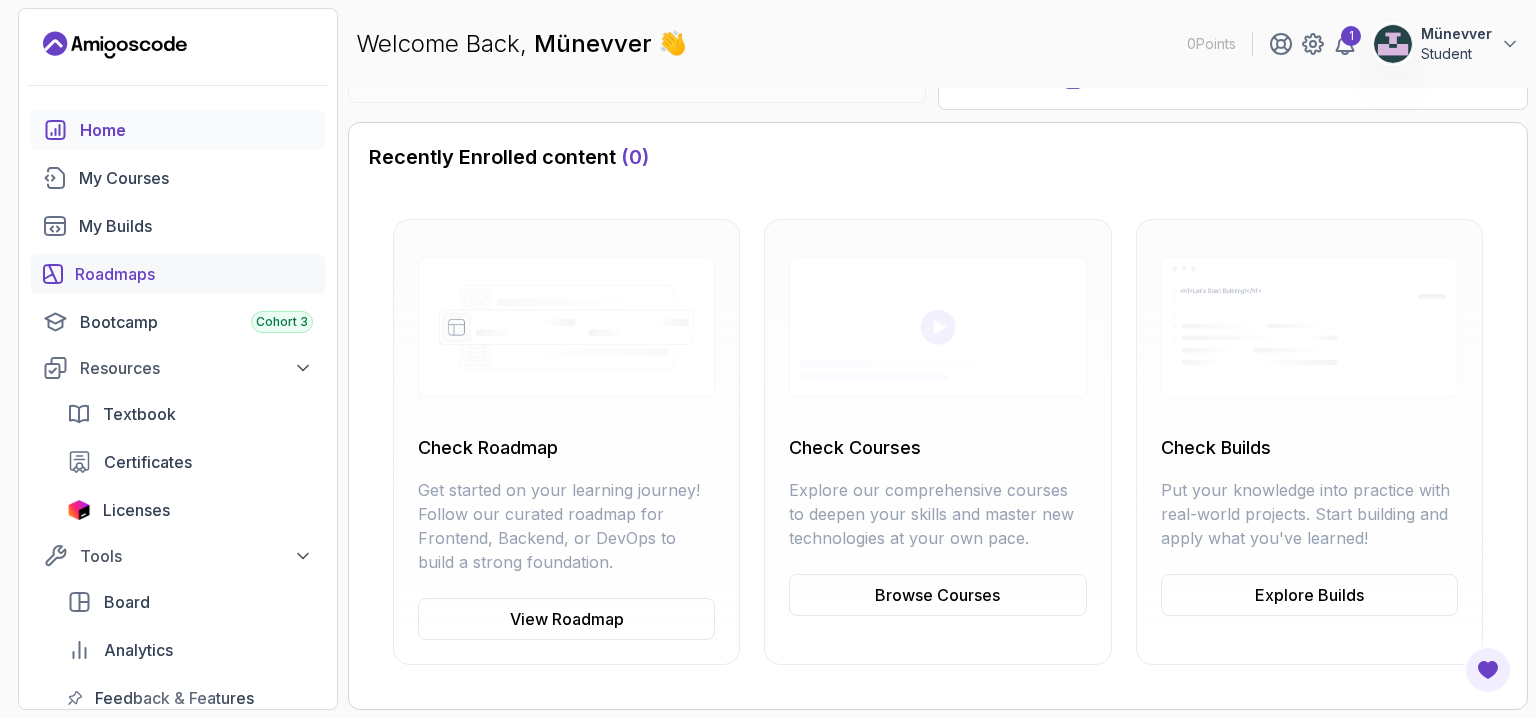 click on "Roadmaps" at bounding box center (194, 274) 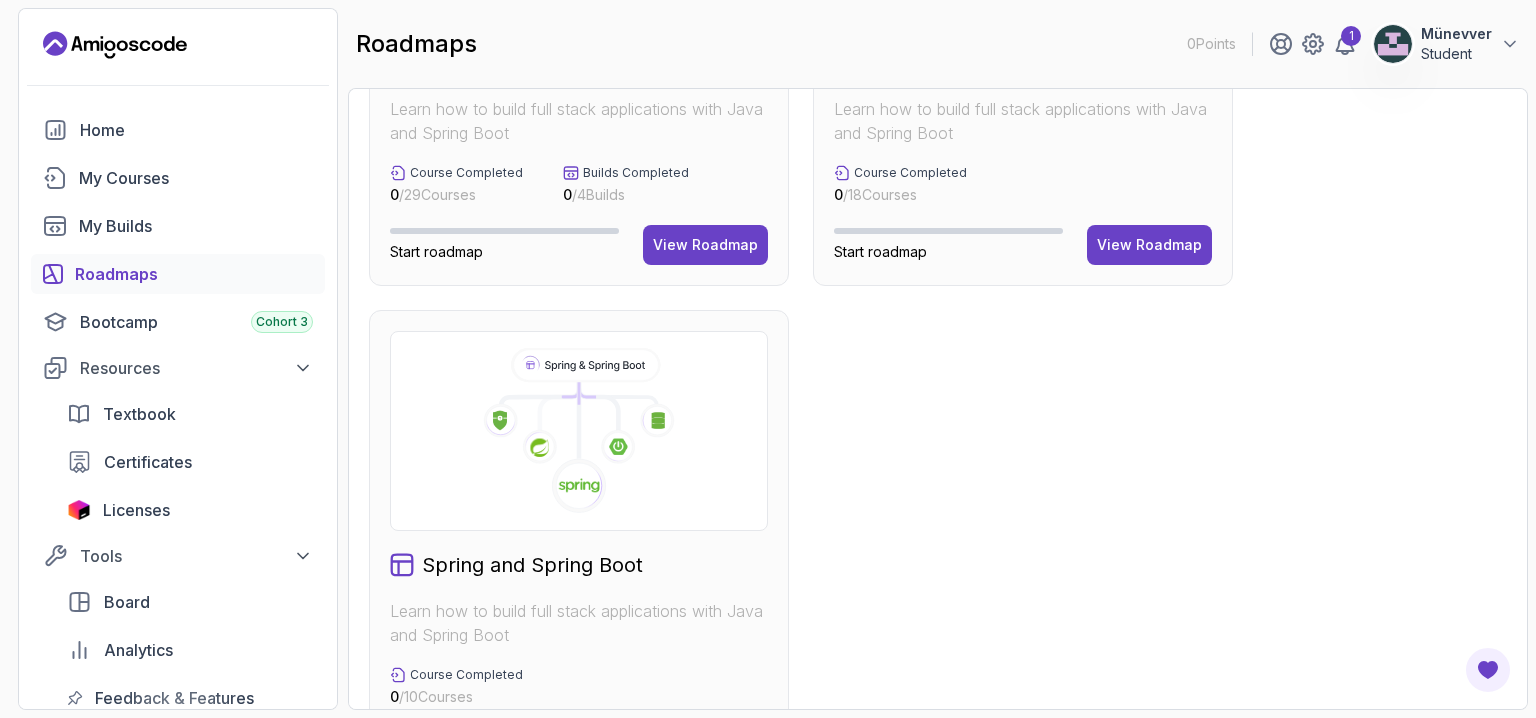scroll, scrollTop: 902, scrollLeft: 0, axis: vertical 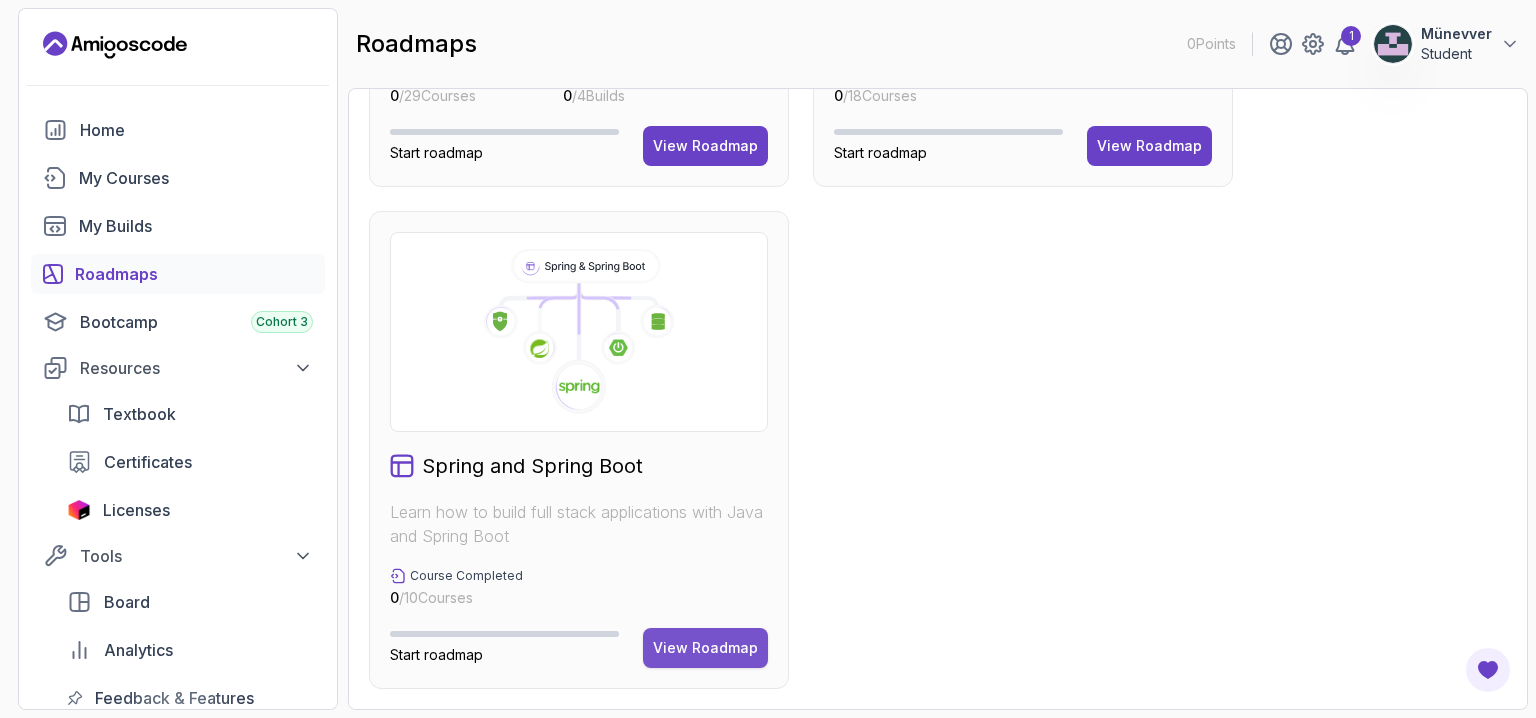 click on "View Roadmap" at bounding box center (705, 648) 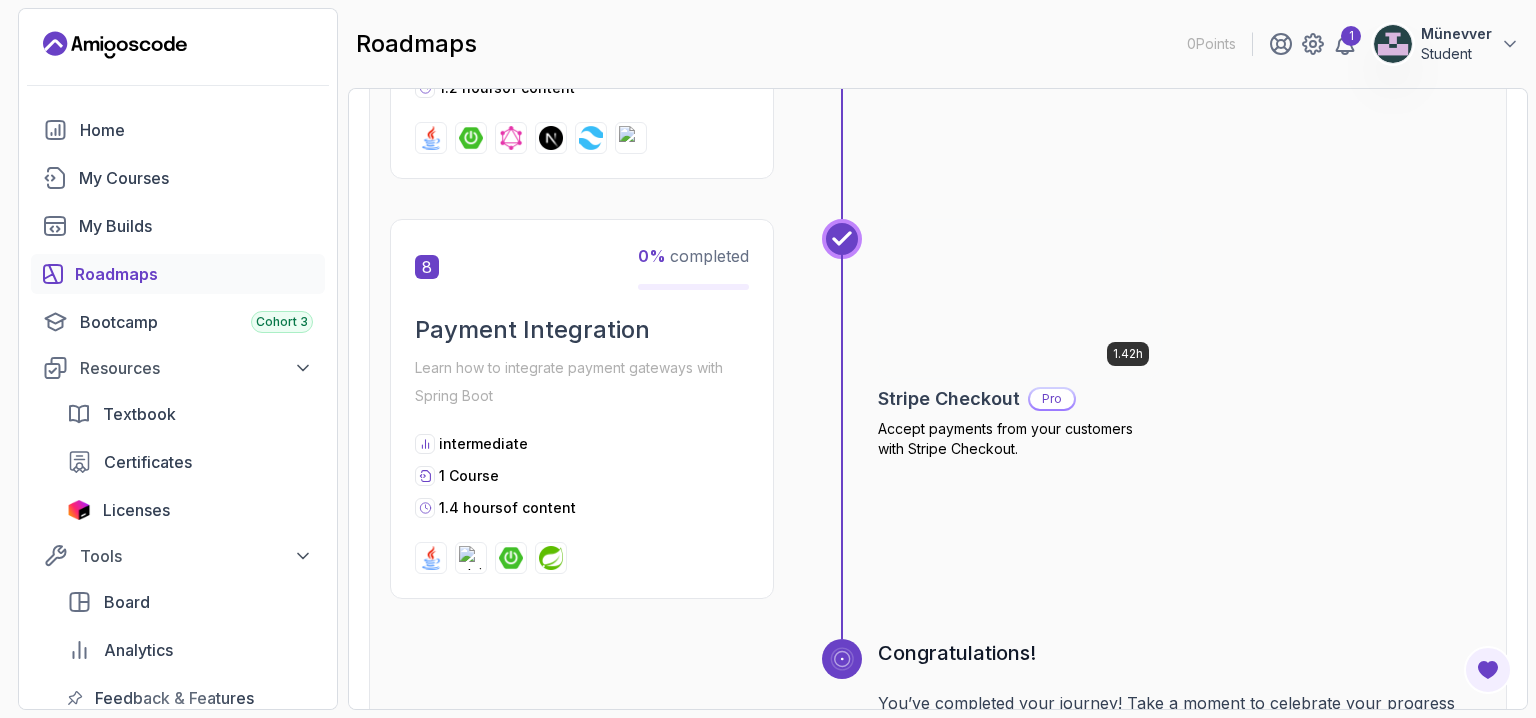 scroll, scrollTop: 0, scrollLeft: 0, axis: both 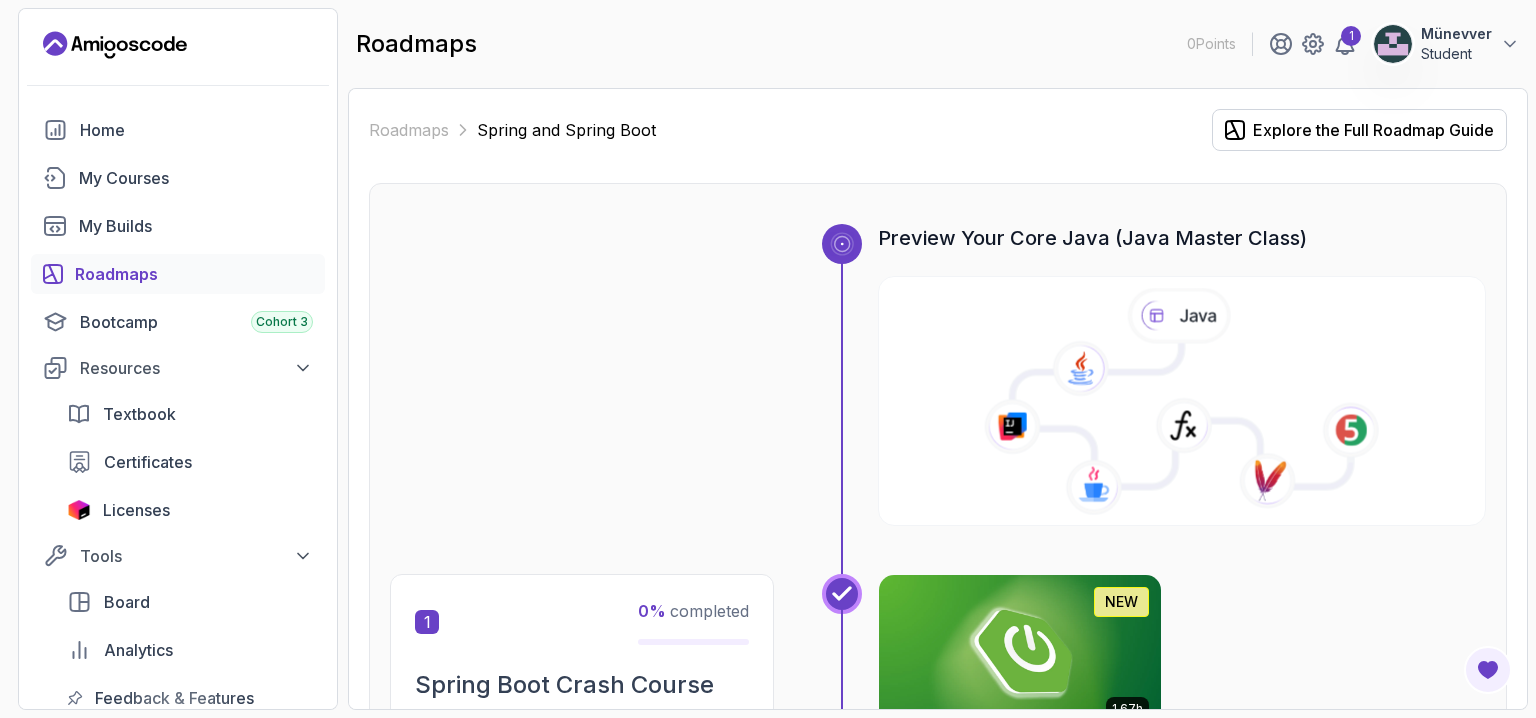 click 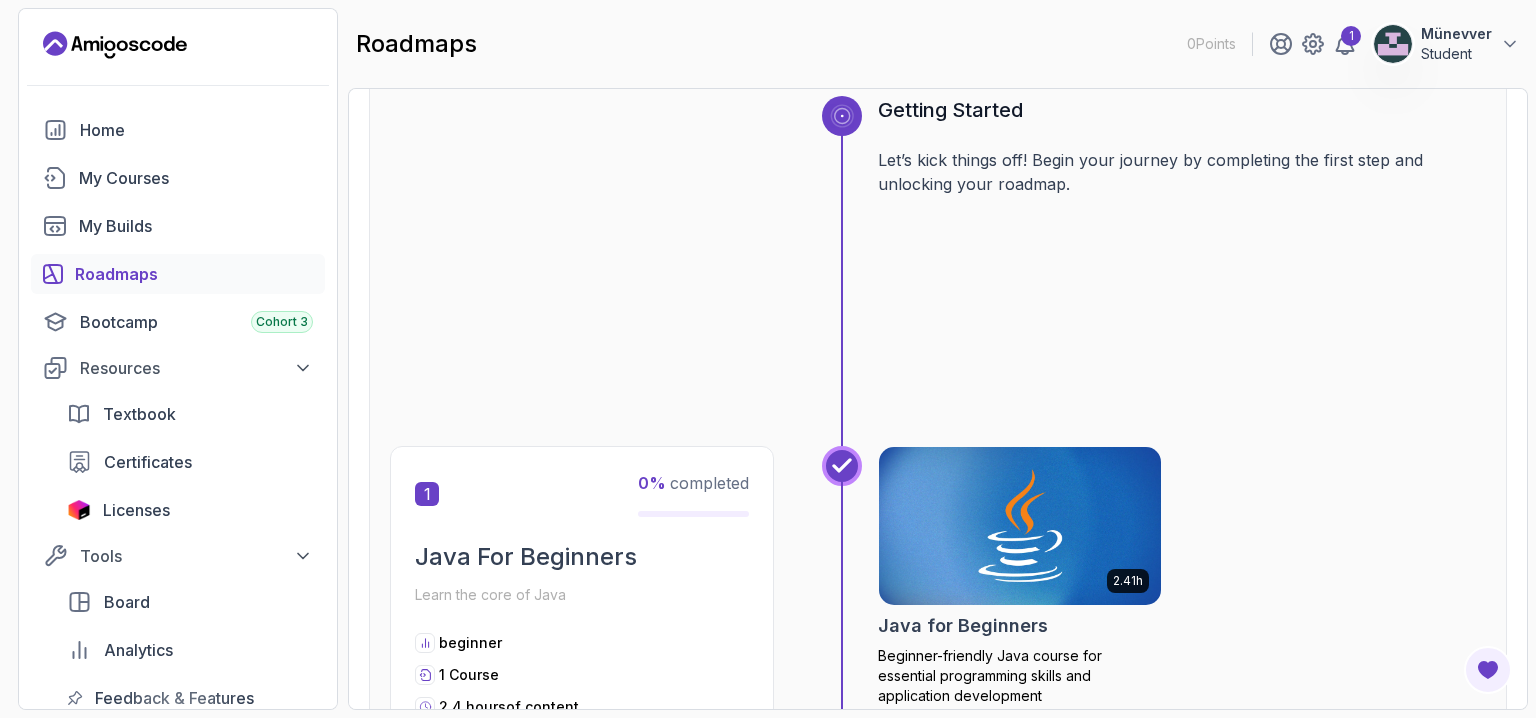 scroll, scrollTop: 131, scrollLeft: 0, axis: vertical 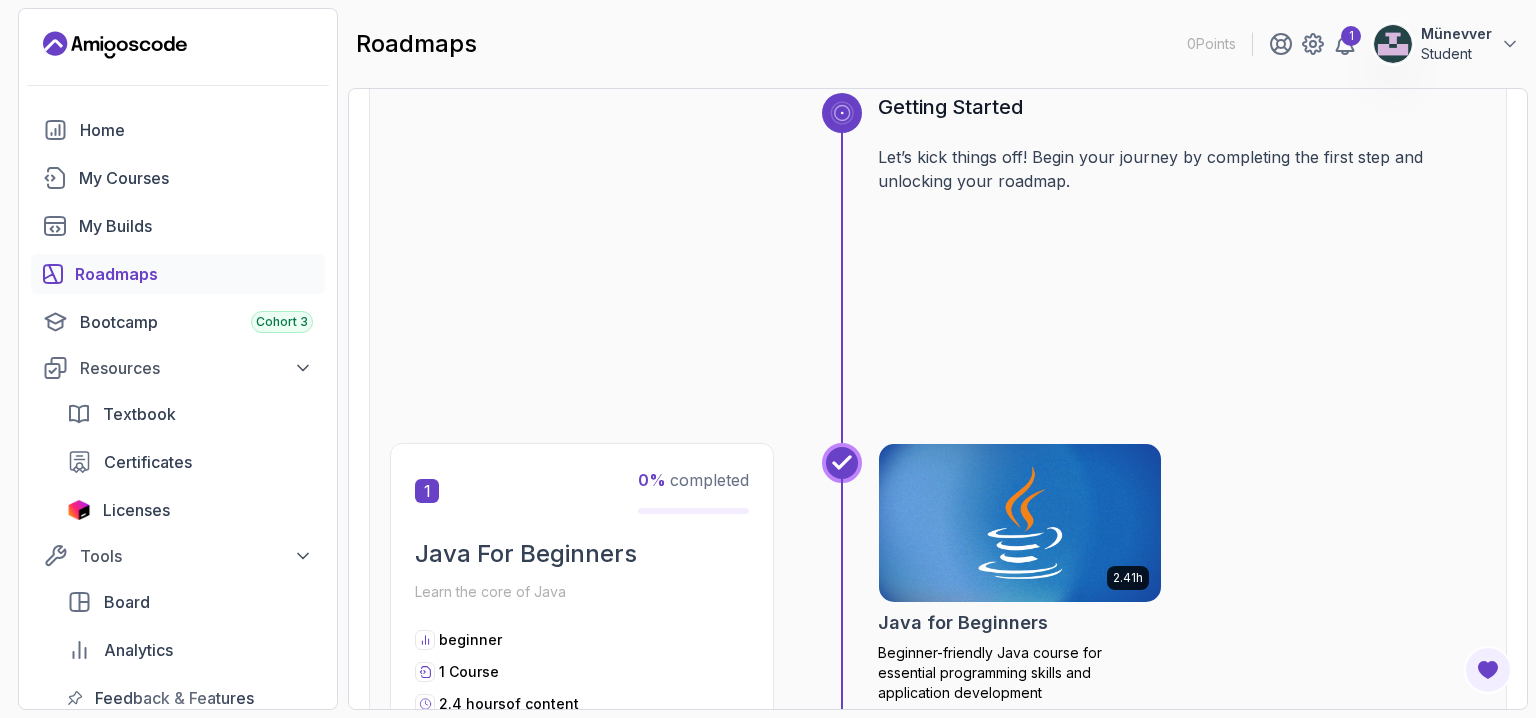 click 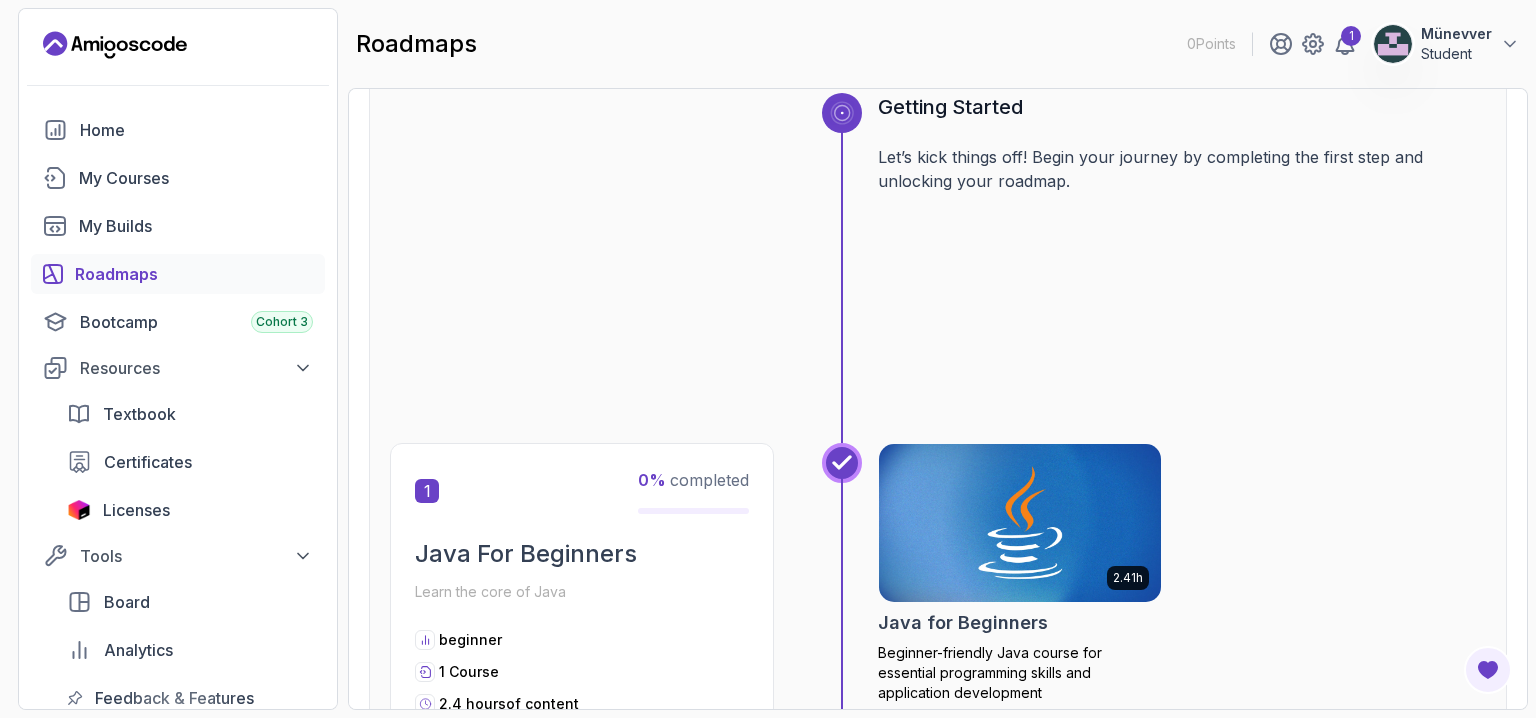 click on "Let’s kick things off! Begin your journey by completing the first step and unlocking your roadmap." at bounding box center (1182, 169) 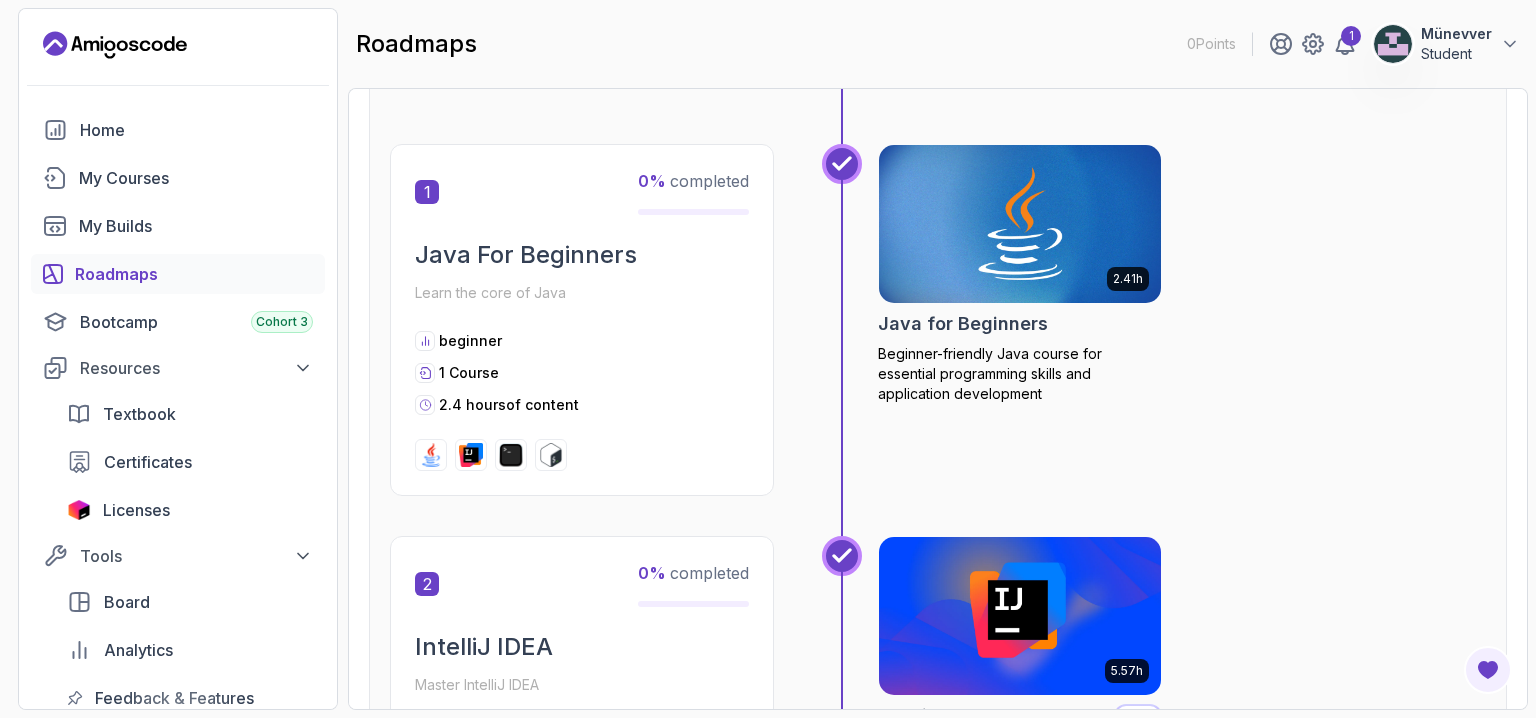 scroll, scrollTop: 433, scrollLeft: 0, axis: vertical 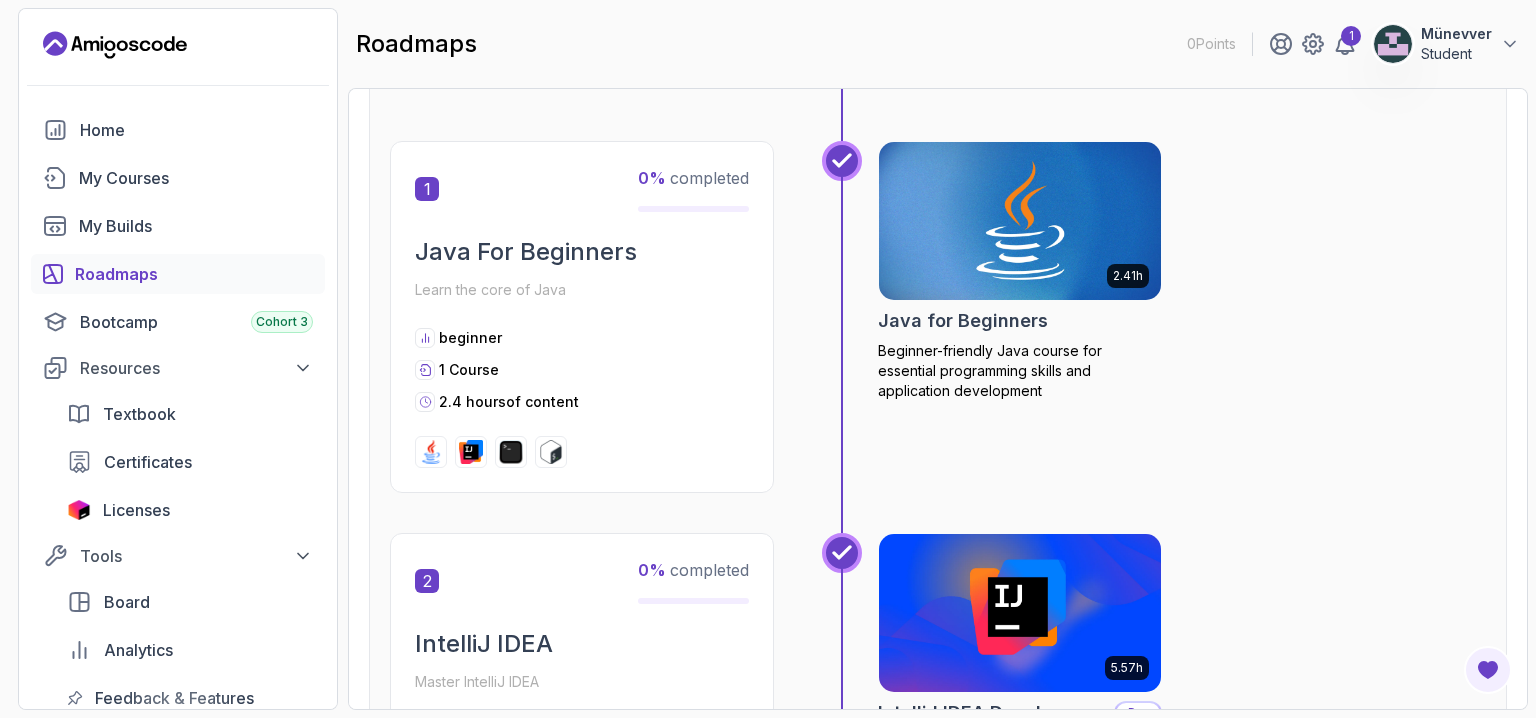 click at bounding box center (1020, 221) 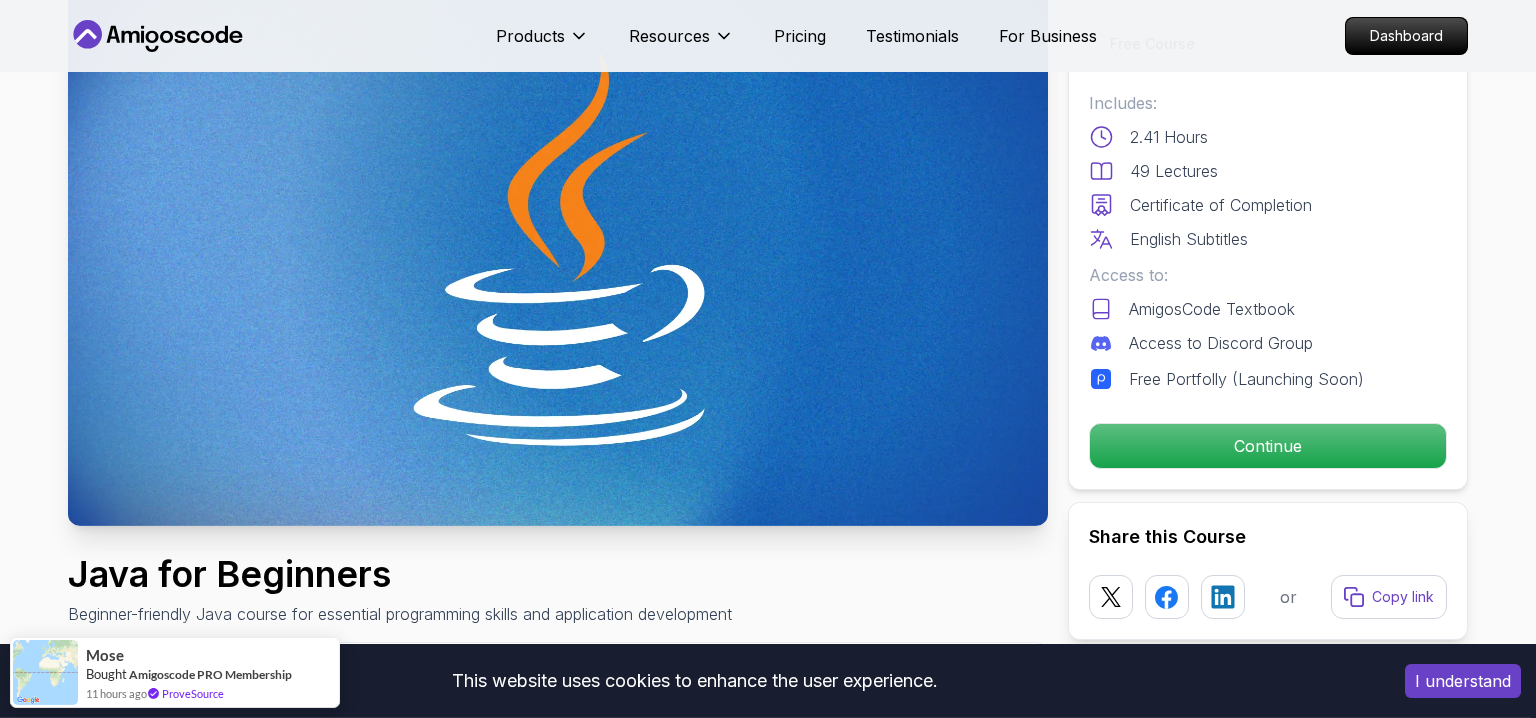 scroll, scrollTop: 151, scrollLeft: 0, axis: vertical 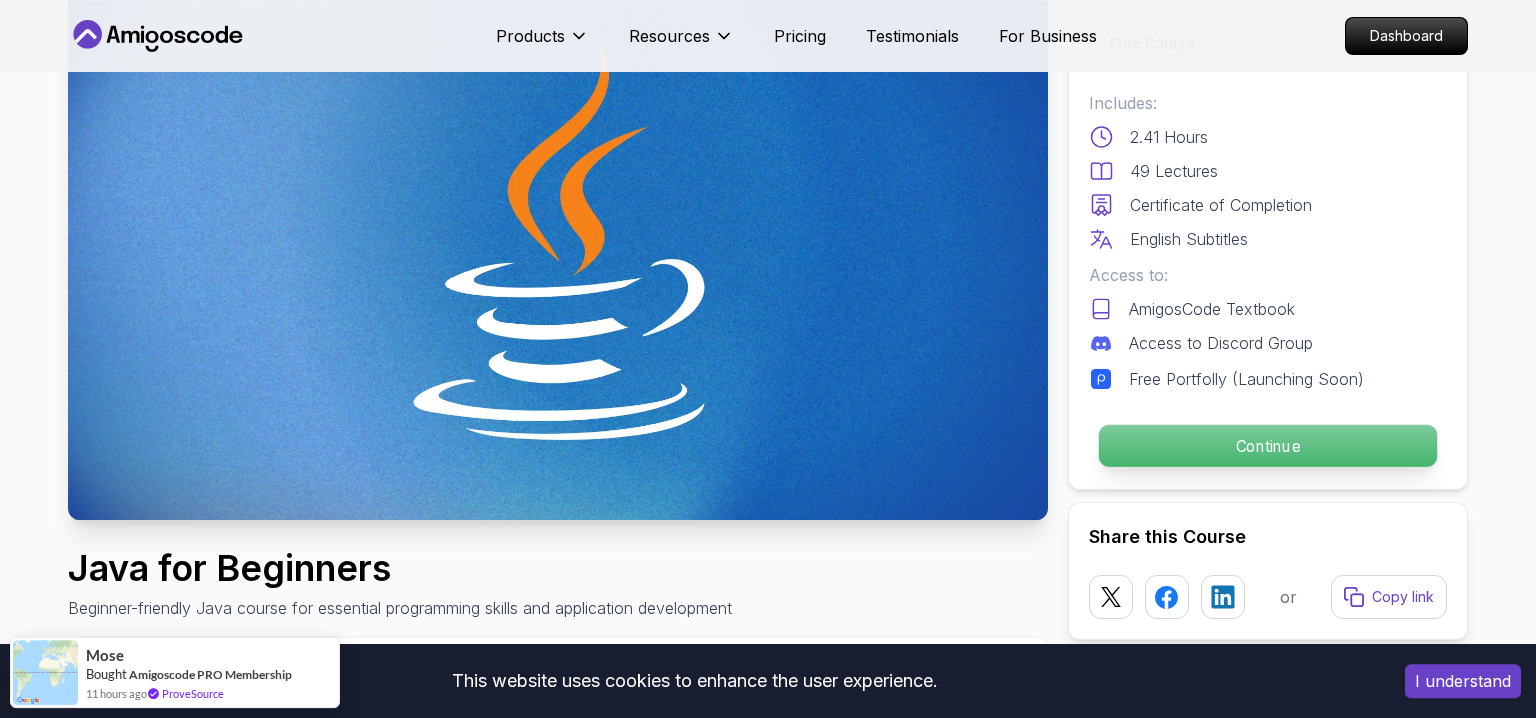 click on "Continue" at bounding box center (1268, 446) 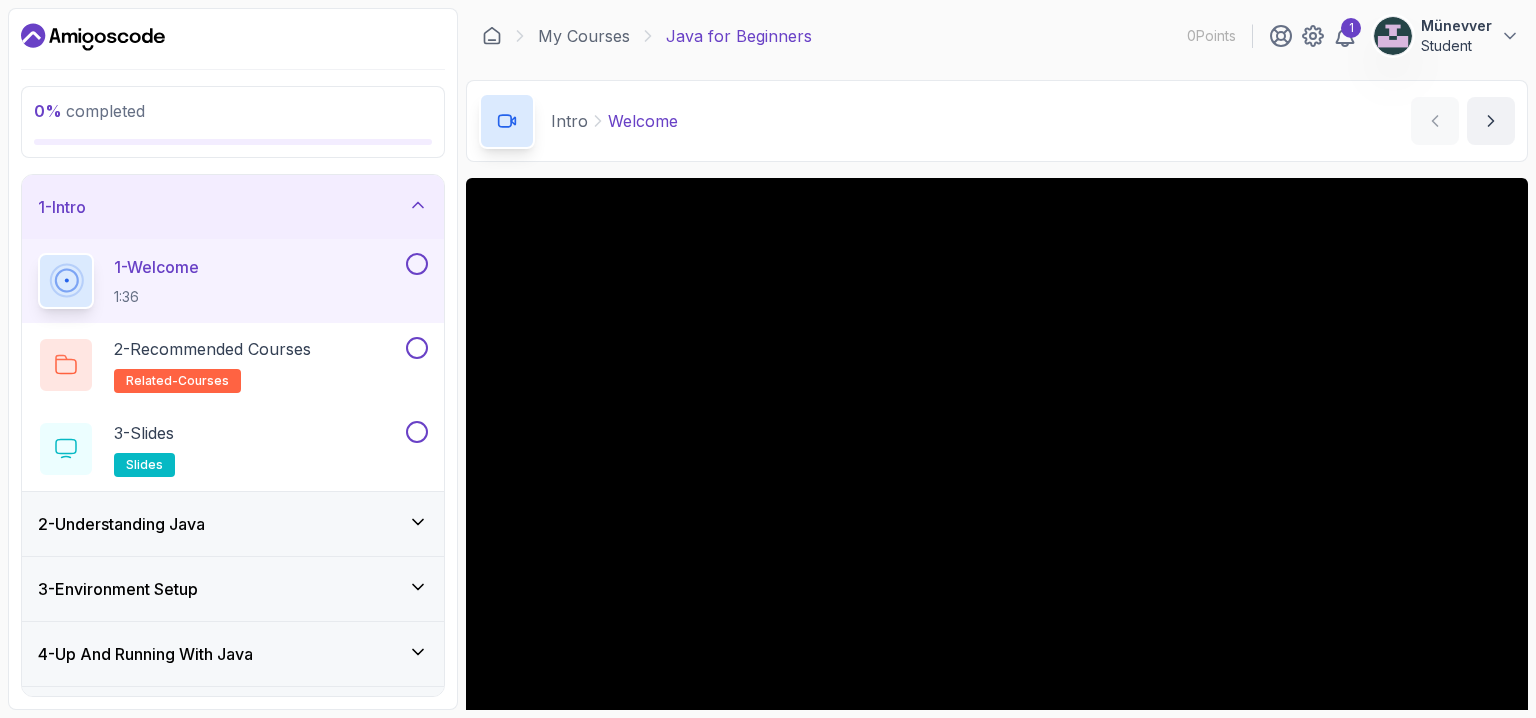 scroll, scrollTop: 185, scrollLeft: 0, axis: vertical 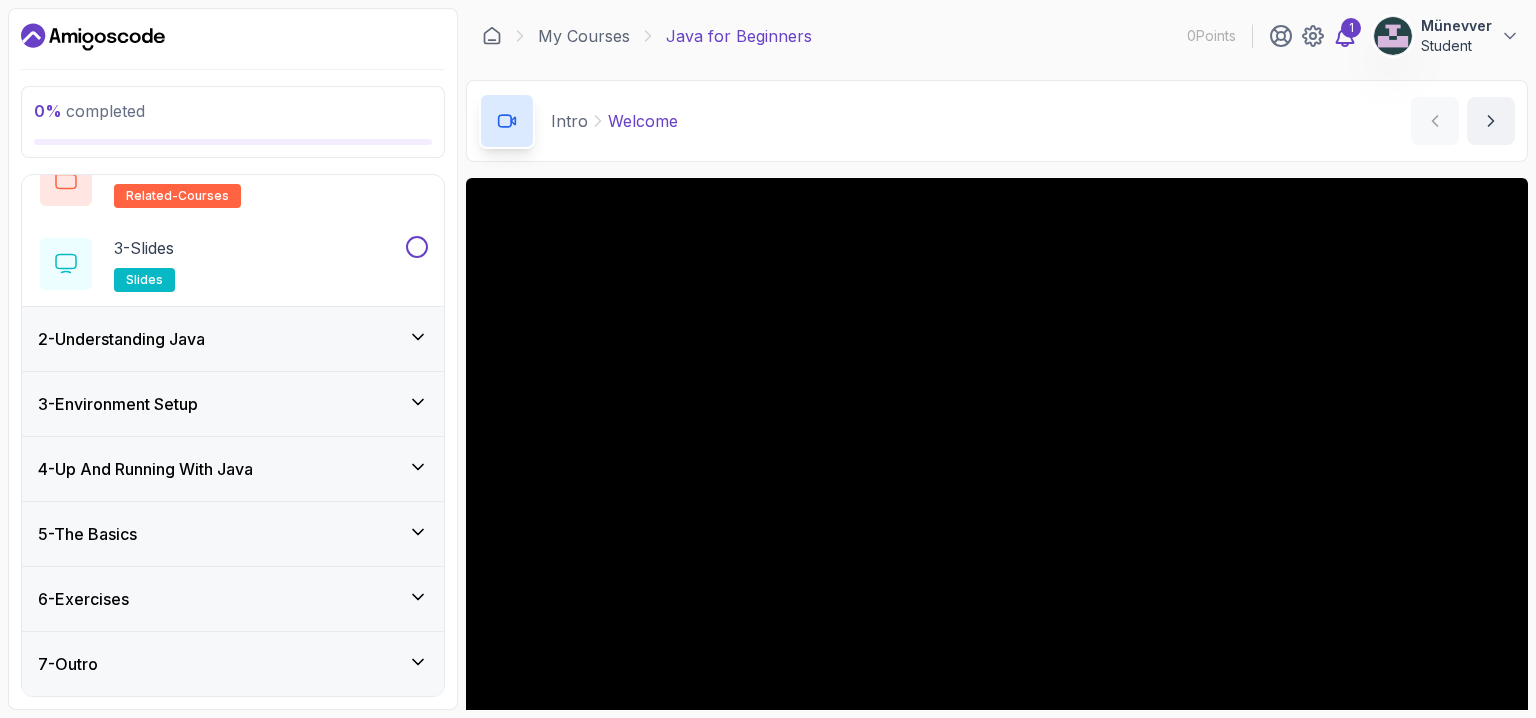 click 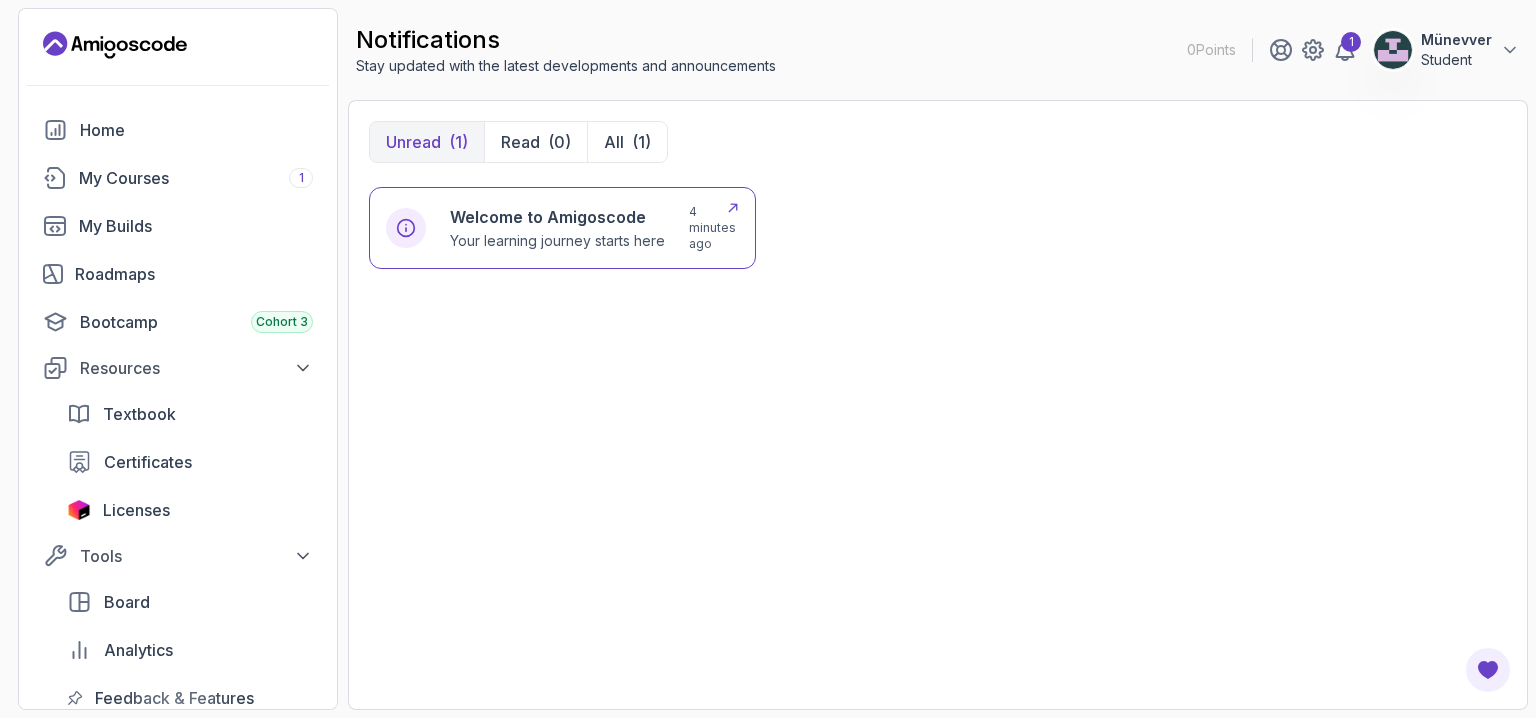 click on "Welcome to Amigoscode" at bounding box center (557, 217) 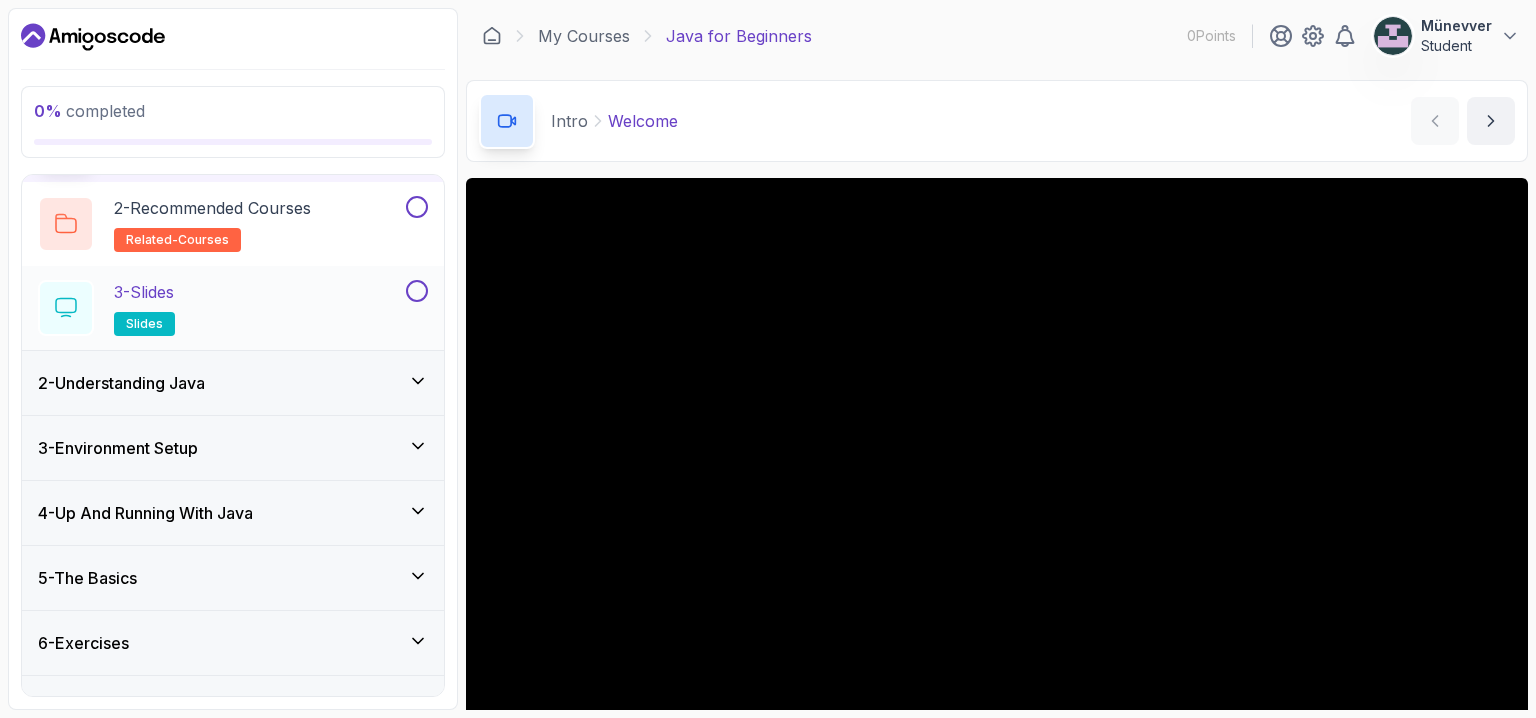 scroll, scrollTop: 185, scrollLeft: 0, axis: vertical 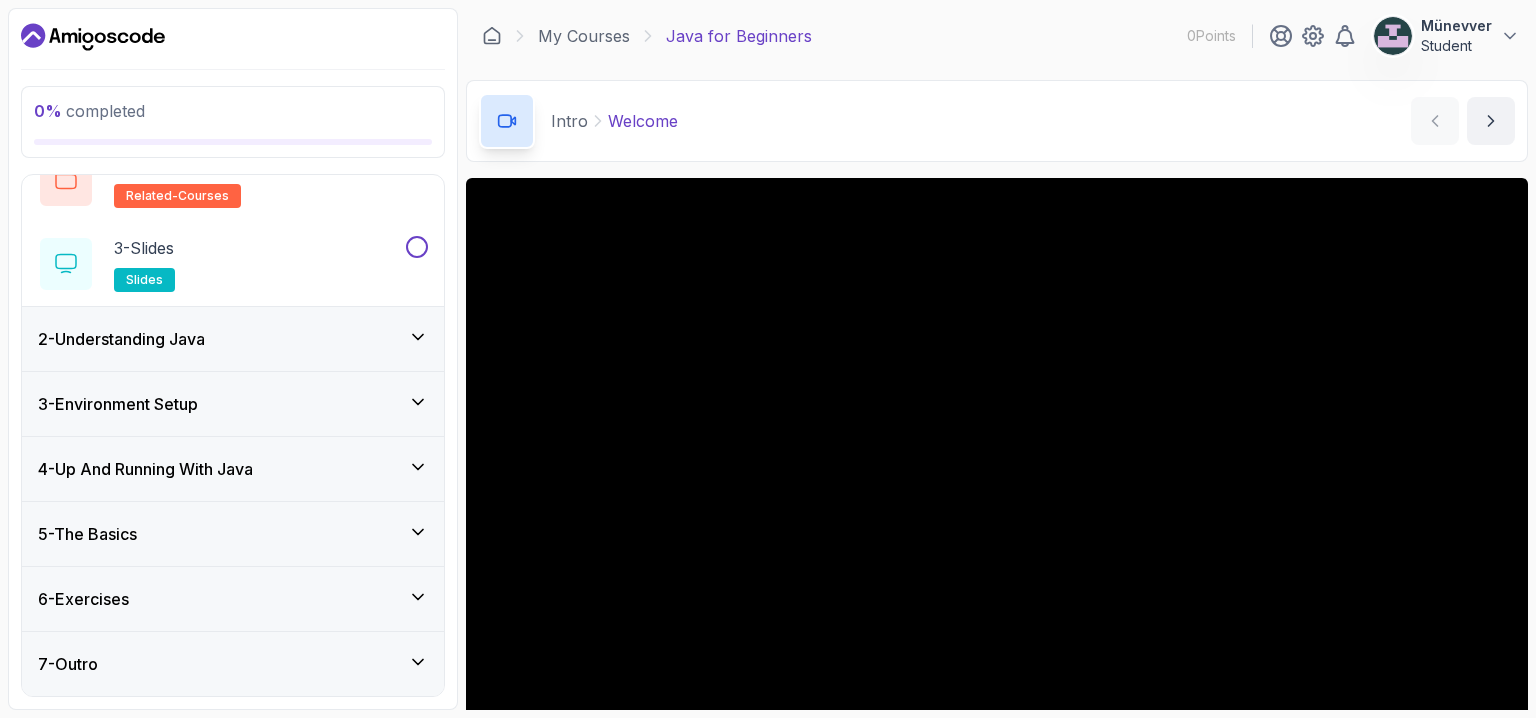 click 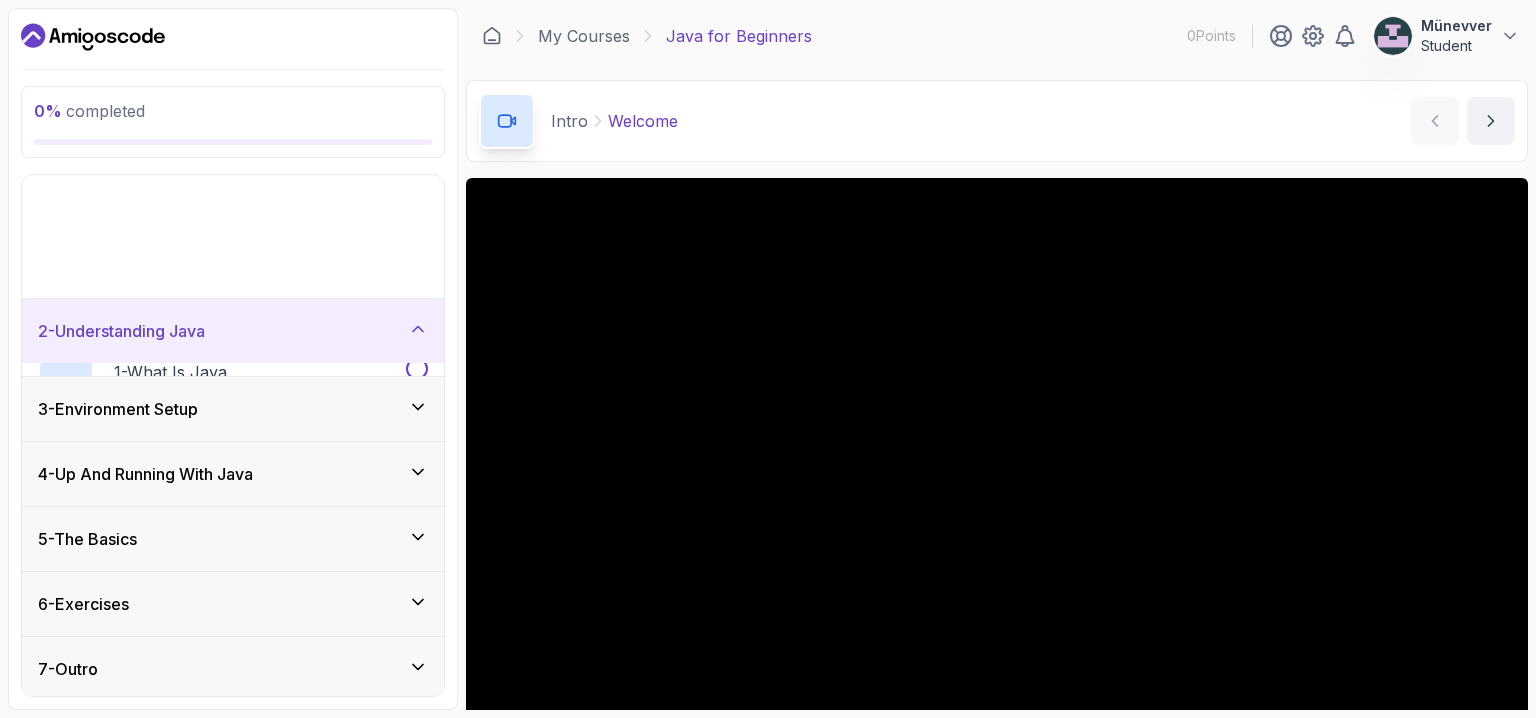 scroll, scrollTop: 0, scrollLeft: 0, axis: both 